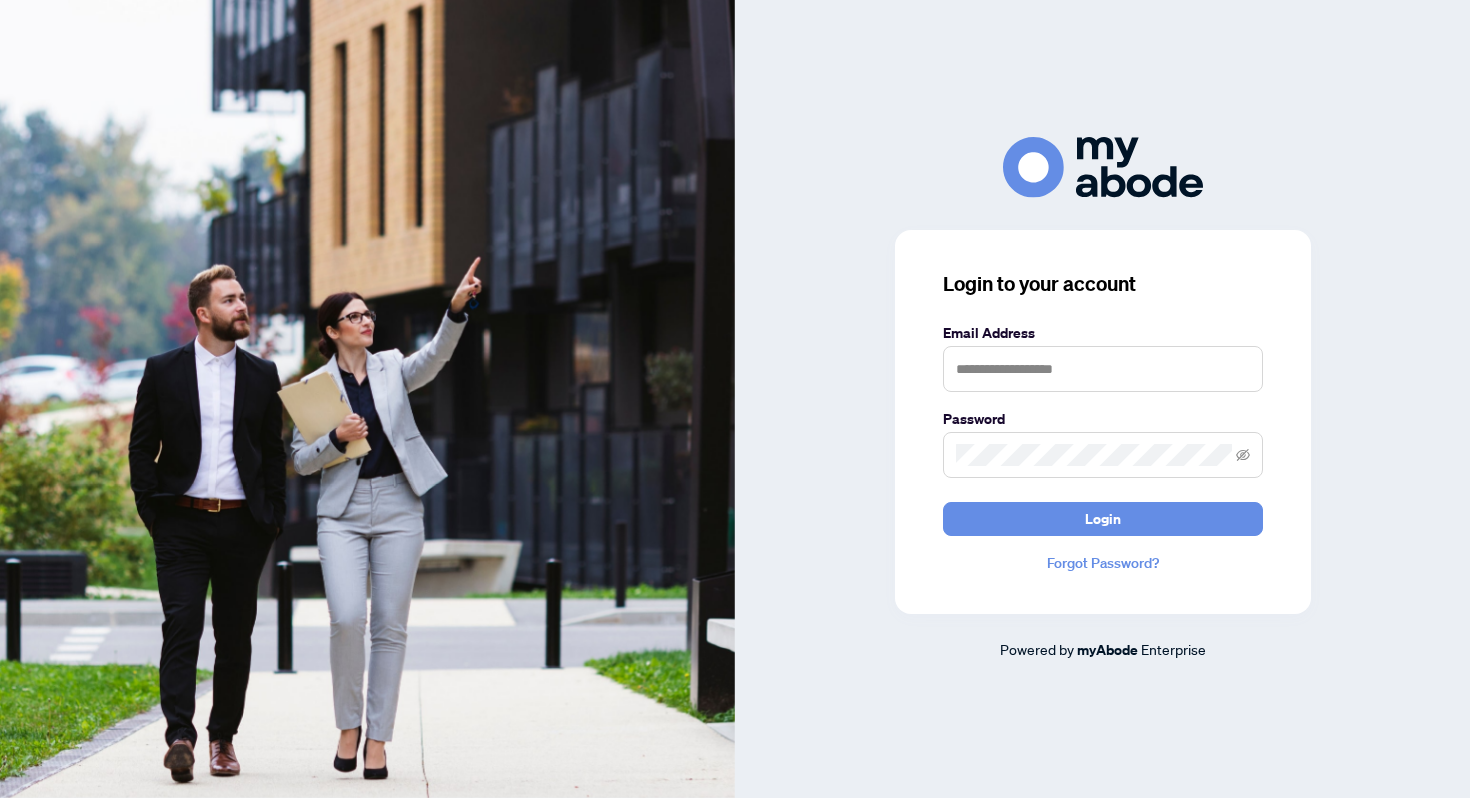 scroll, scrollTop: 0, scrollLeft: 0, axis: both 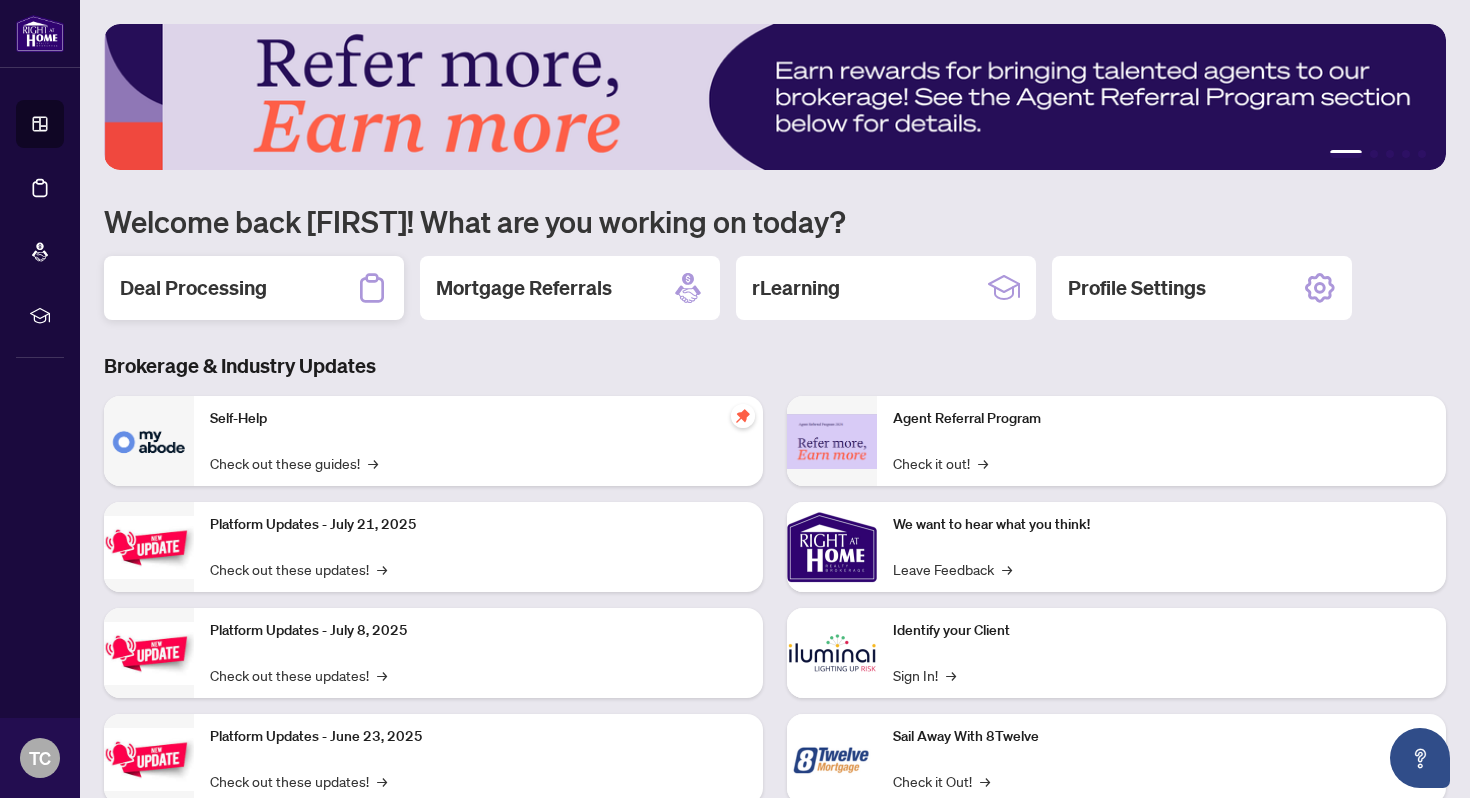 click on "Deal Processing" at bounding box center [193, 288] 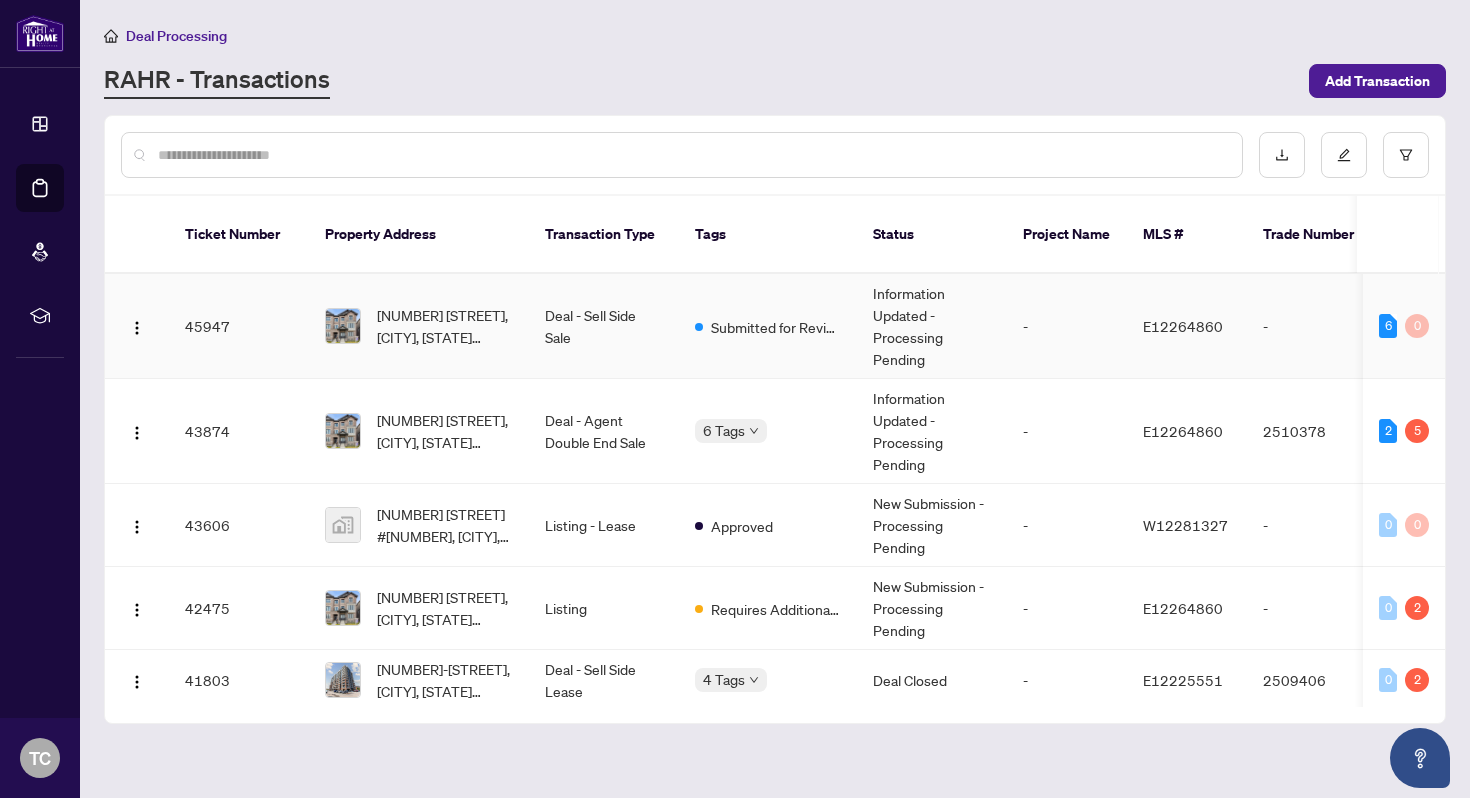 click on "Deal - Sell Side Sale" at bounding box center (604, 326) 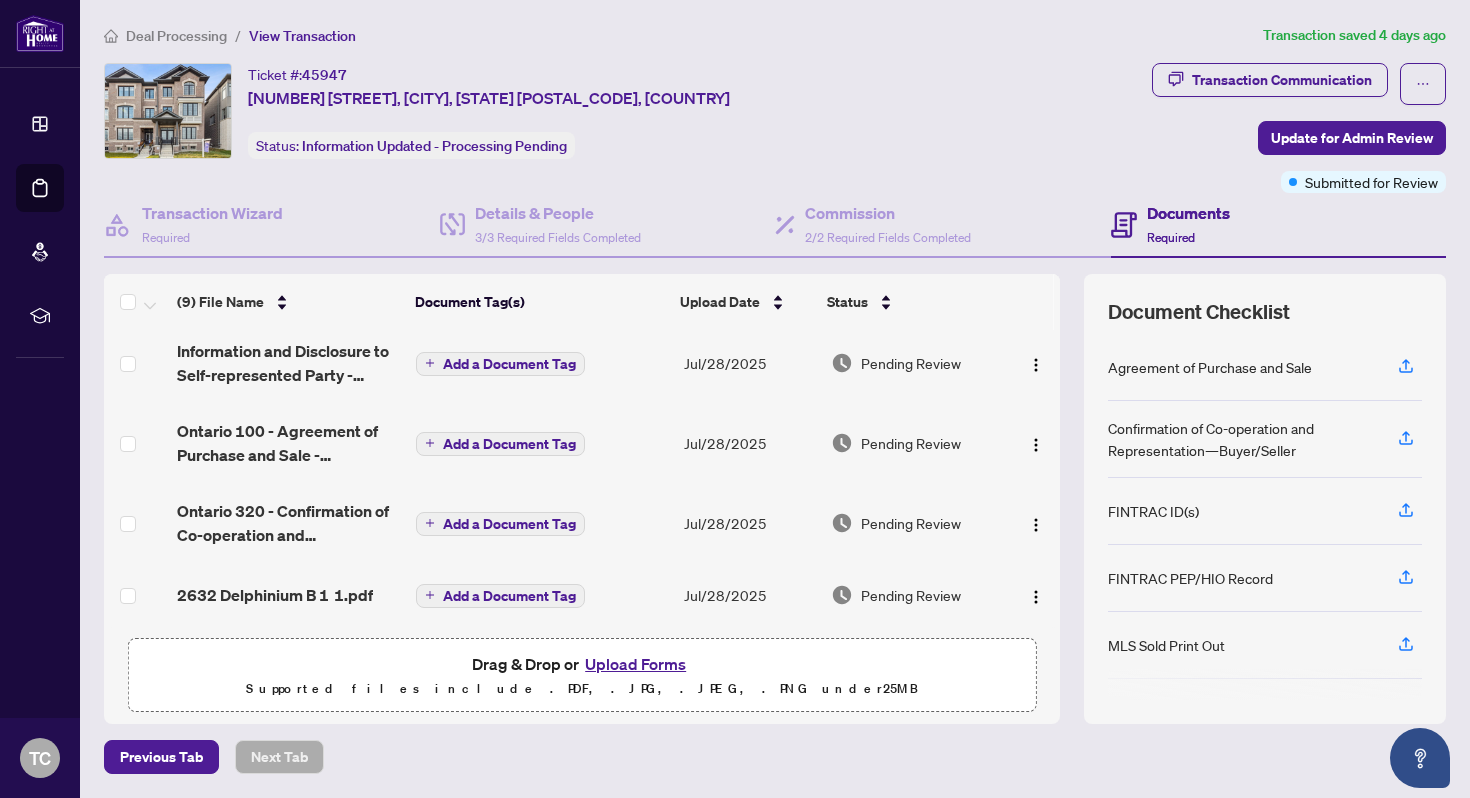scroll, scrollTop: 0, scrollLeft: 0, axis: both 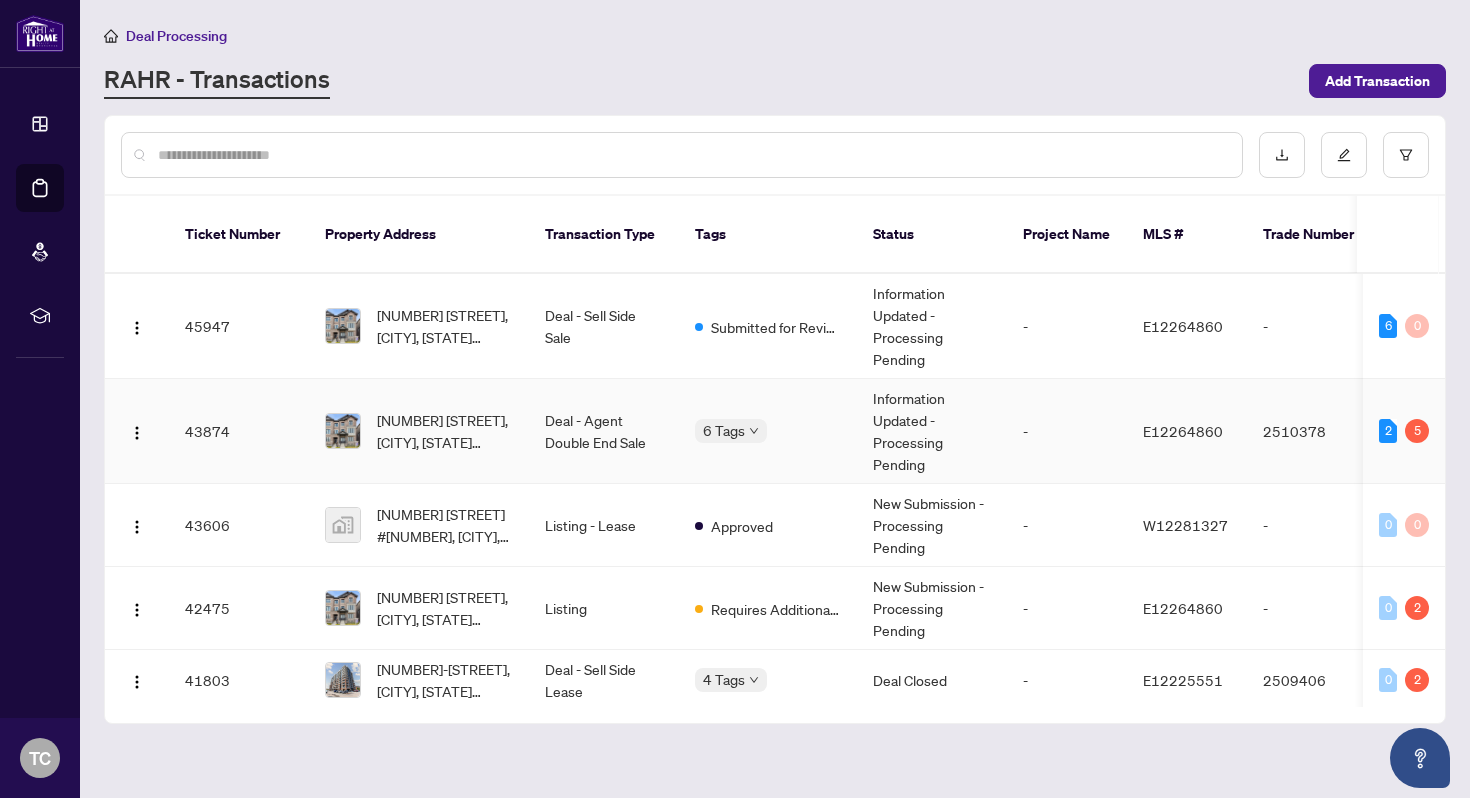 click on "Deal - Agent Double End Sale" at bounding box center [604, 431] 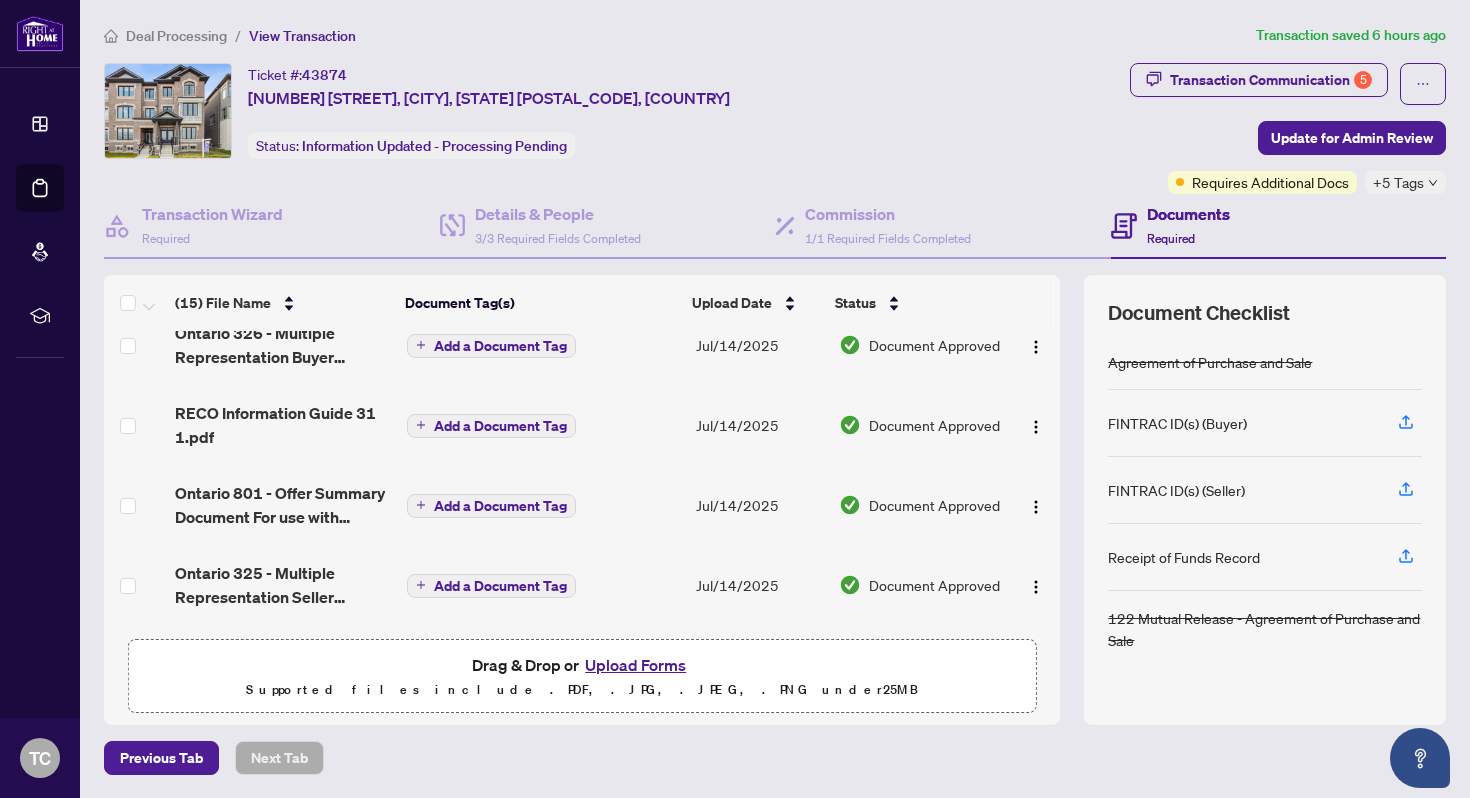 scroll, scrollTop: 932, scrollLeft: 0, axis: vertical 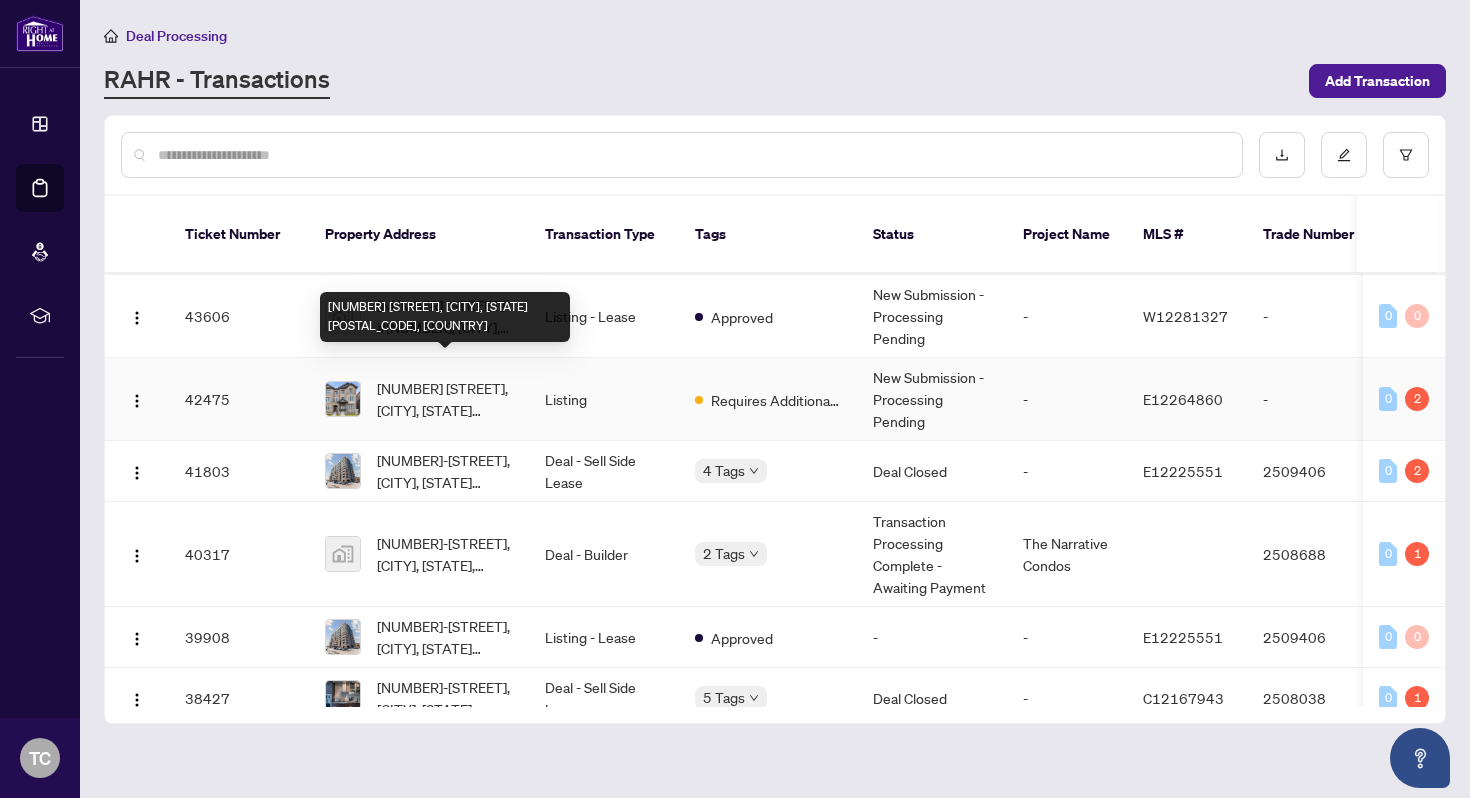 click on "[NUMBER] [STREET], [CITY], [STATE] [POSTAL_CODE], [COUNTRY]" at bounding box center (445, 399) 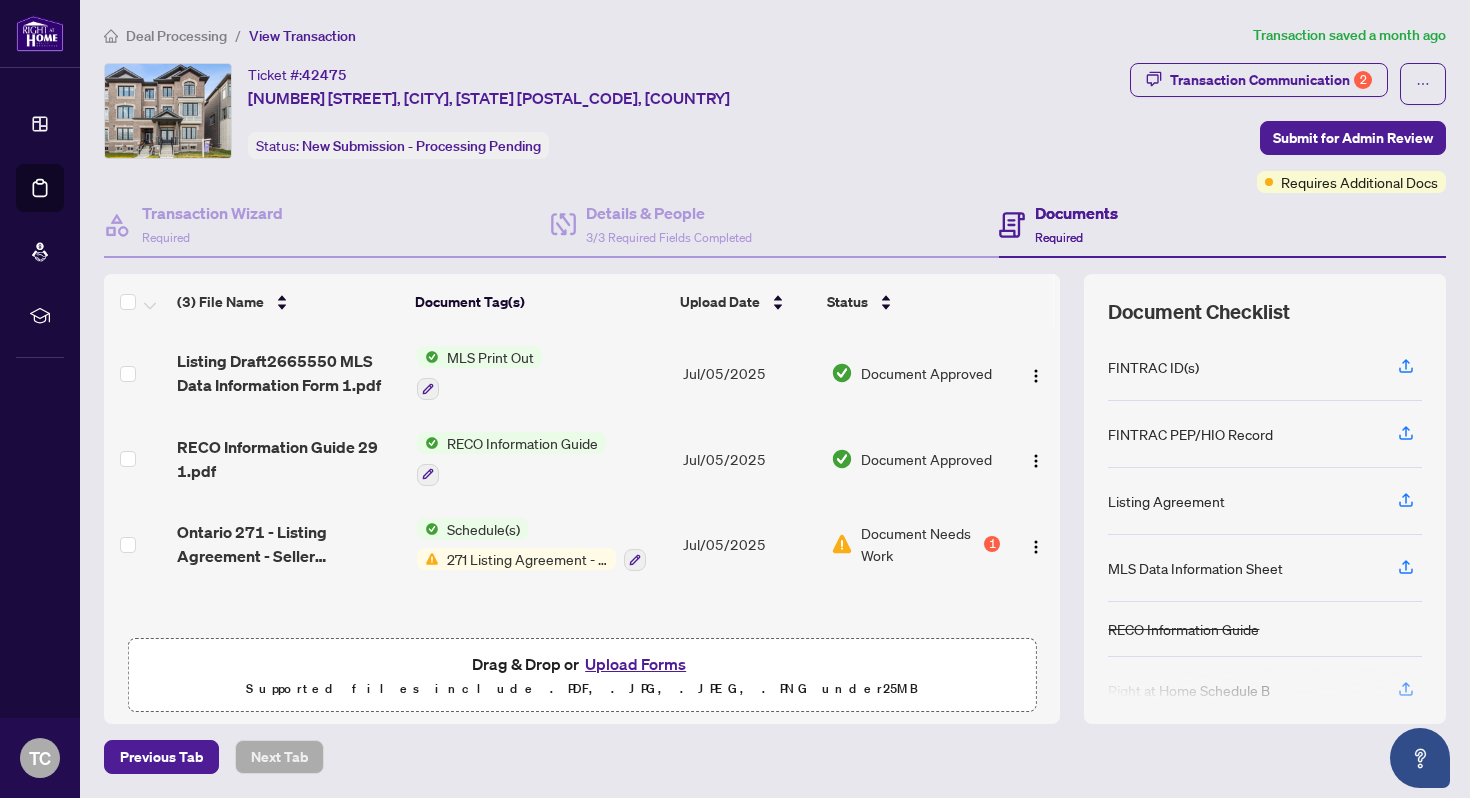 scroll, scrollTop: 1, scrollLeft: 0, axis: vertical 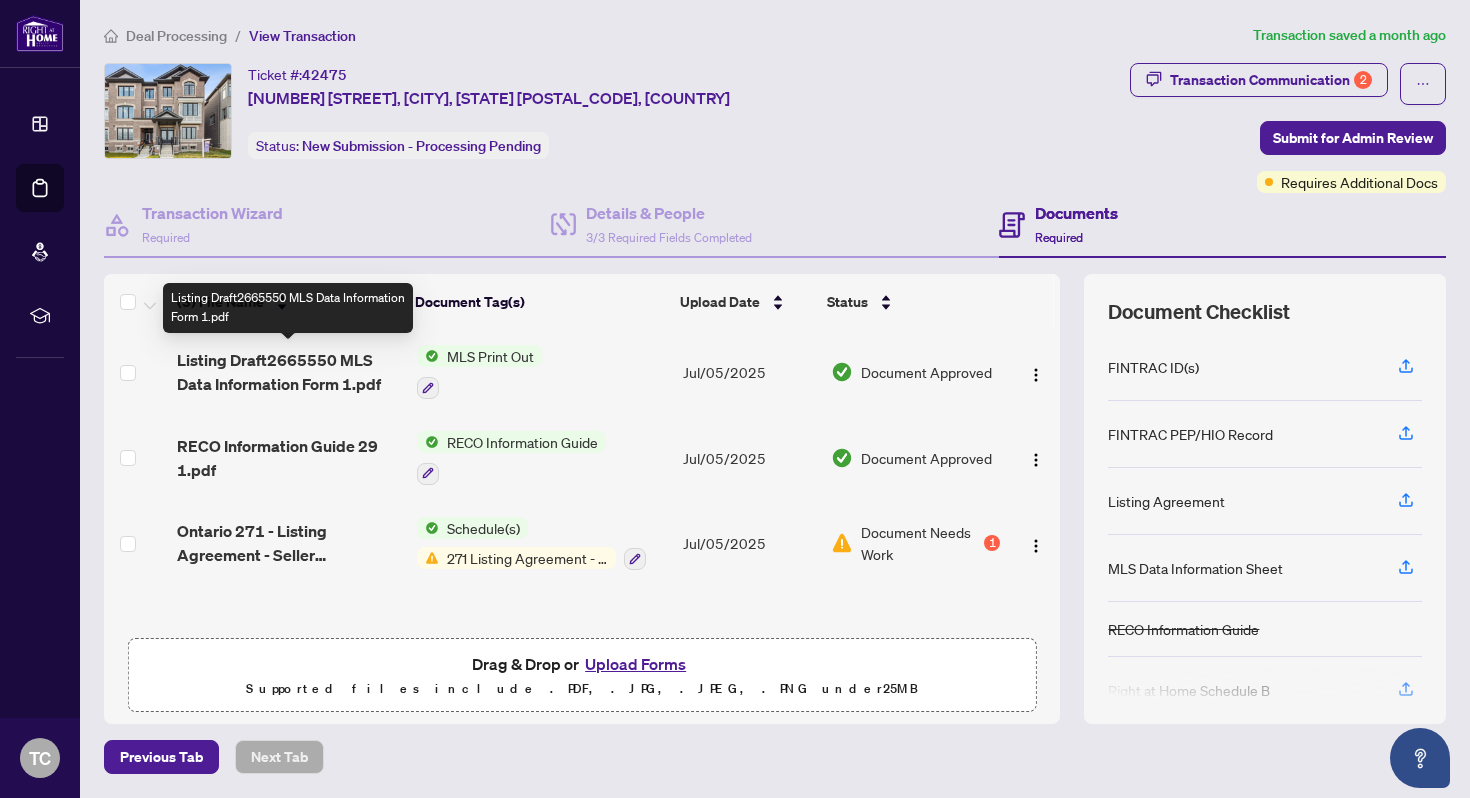 click on "Listing Draft2665550 MLS Data Information Form 1.pdf" at bounding box center [288, 372] 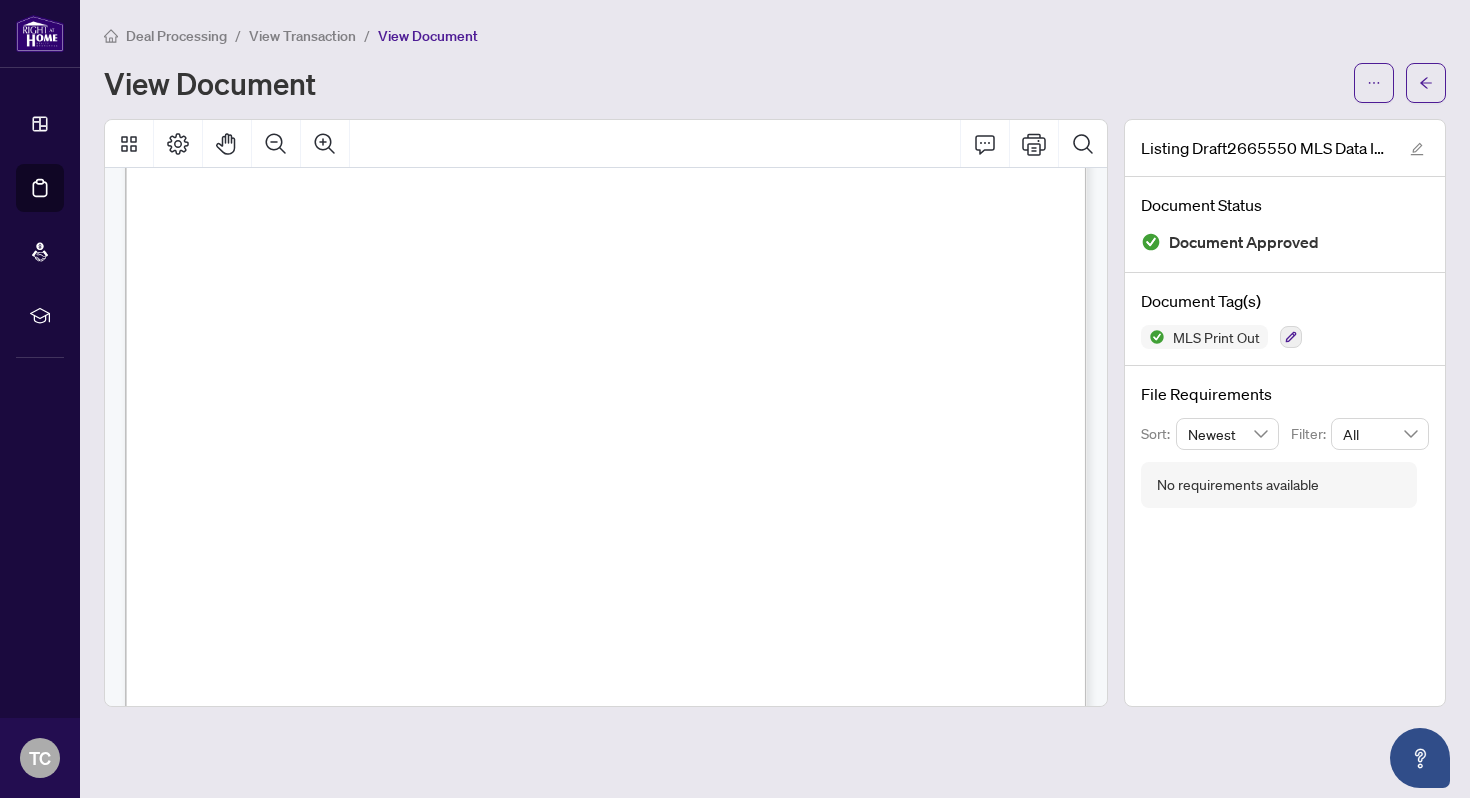 scroll, scrollTop: 0, scrollLeft: 0, axis: both 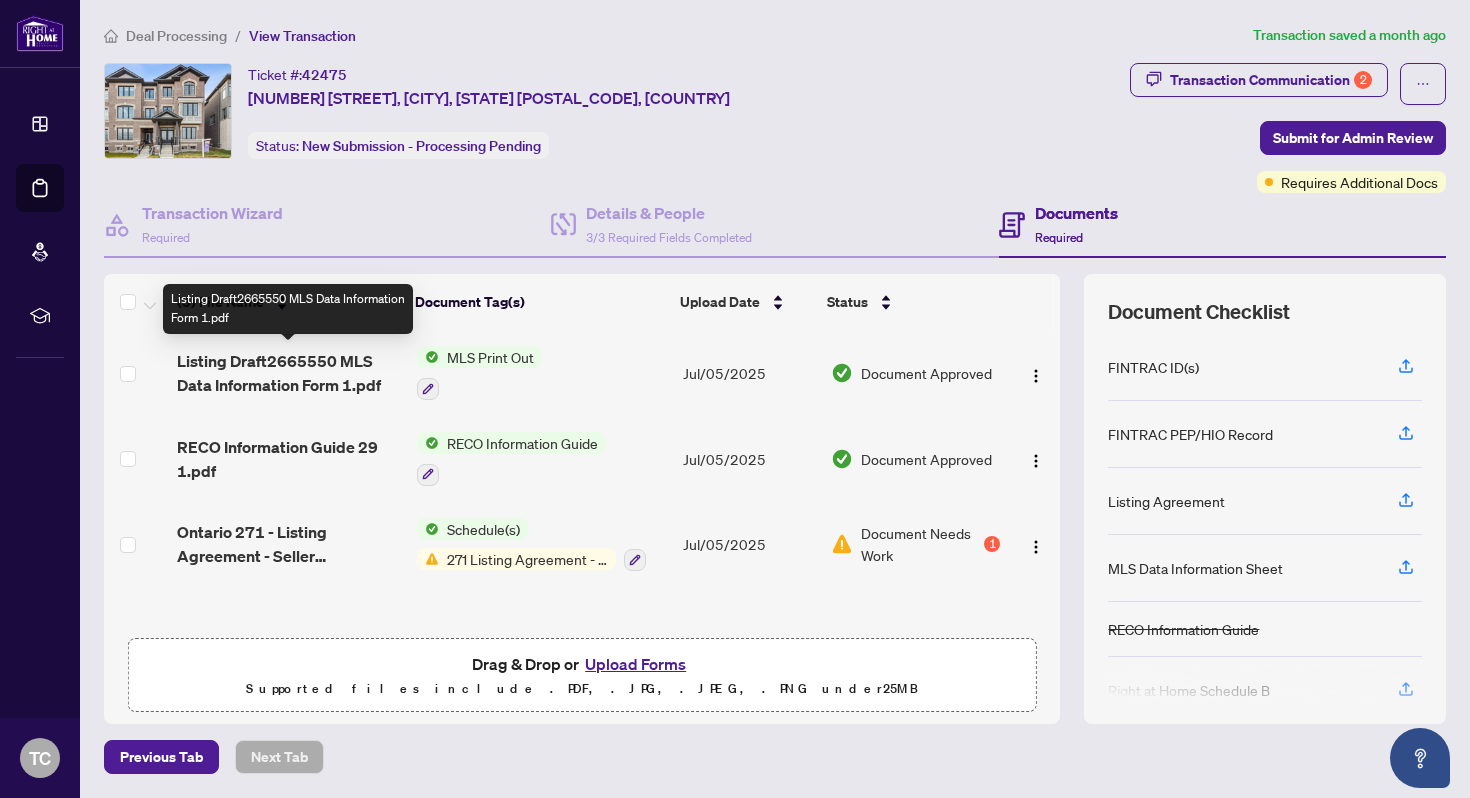 click on "Listing Draft2665550 MLS Data Information Form 1.pdf" at bounding box center (288, 373) 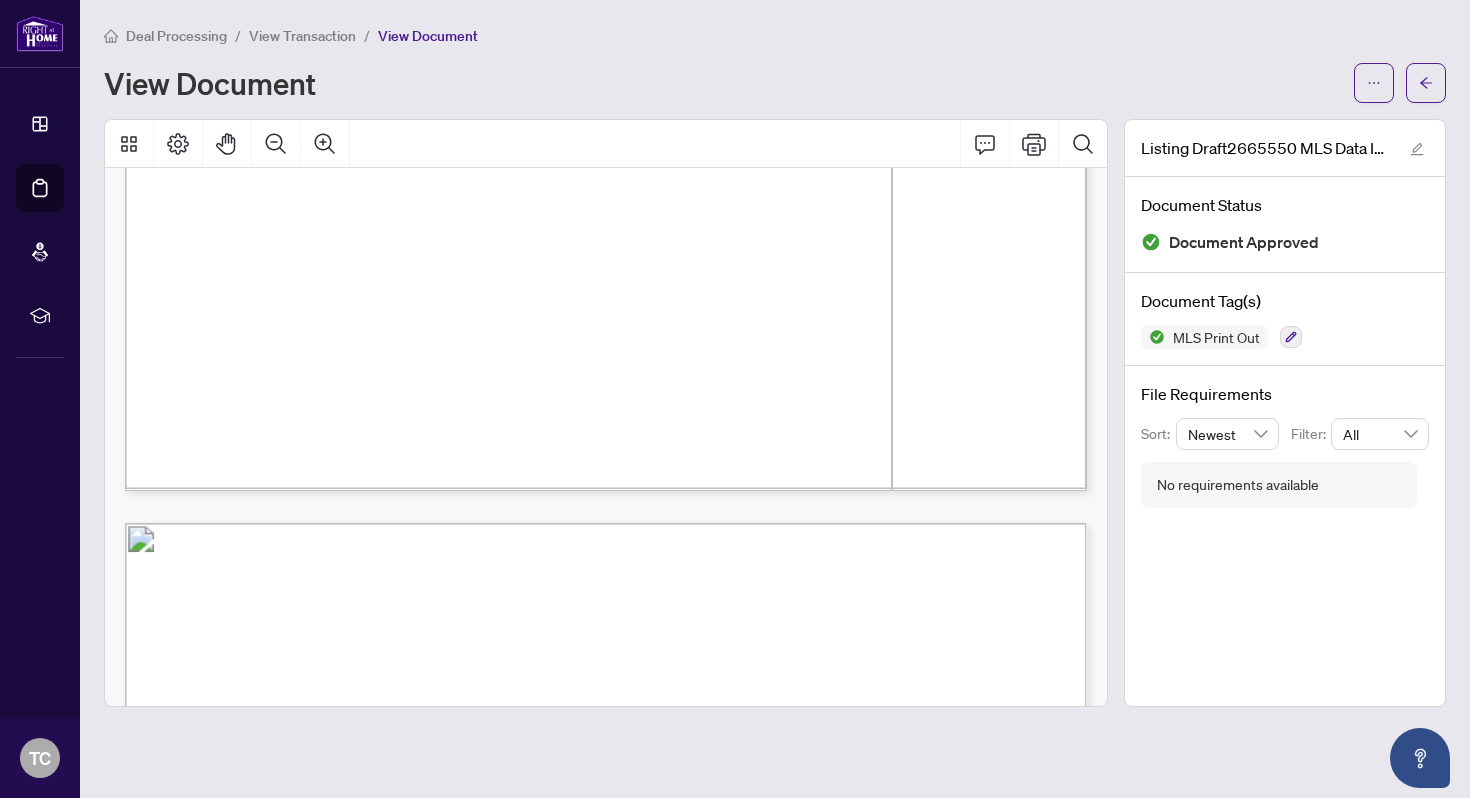 scroll, scrollTop: 1375, scrollLeft: 0, axis: vertical 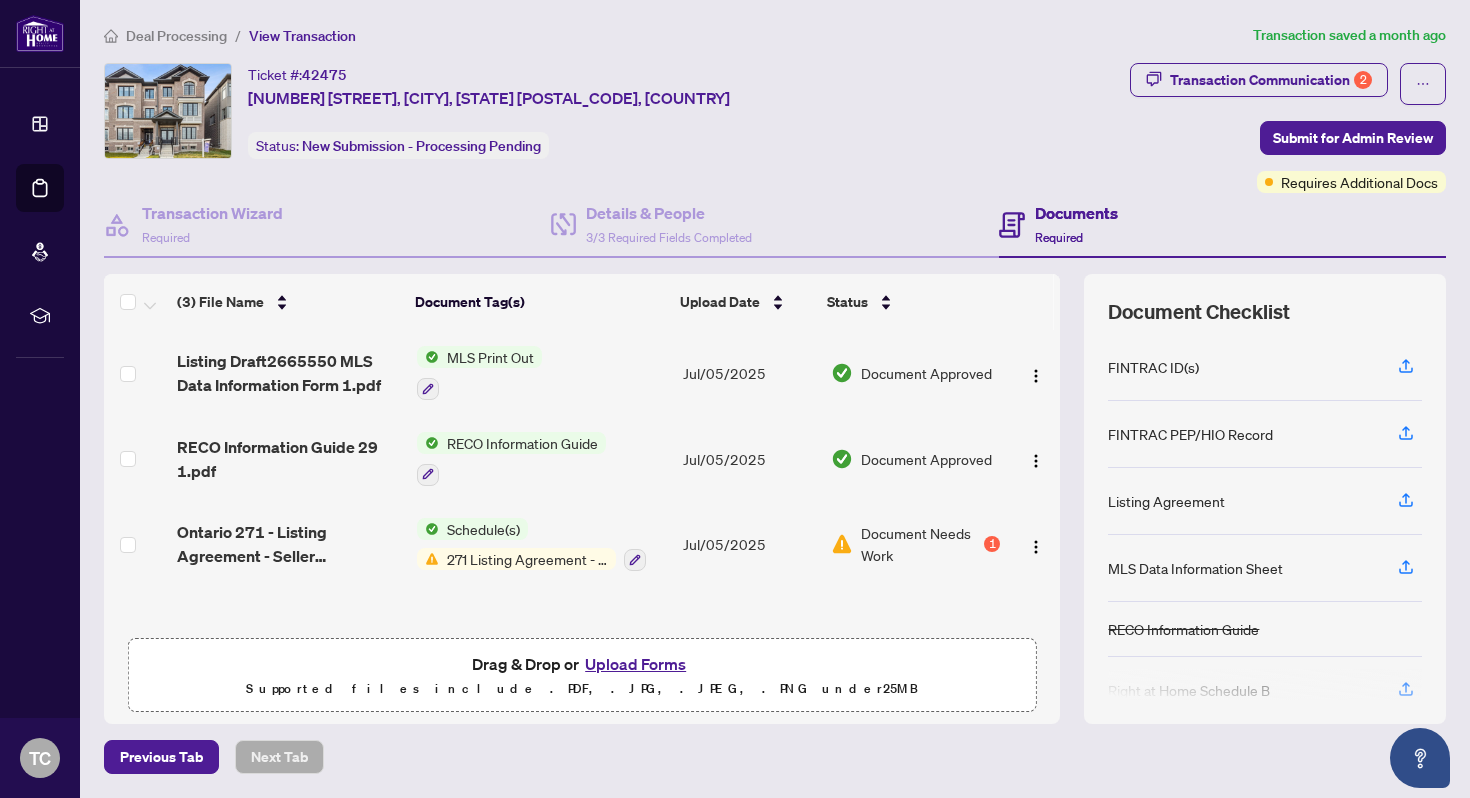 click on "Upload Forms" at bounding box center [635, 664] 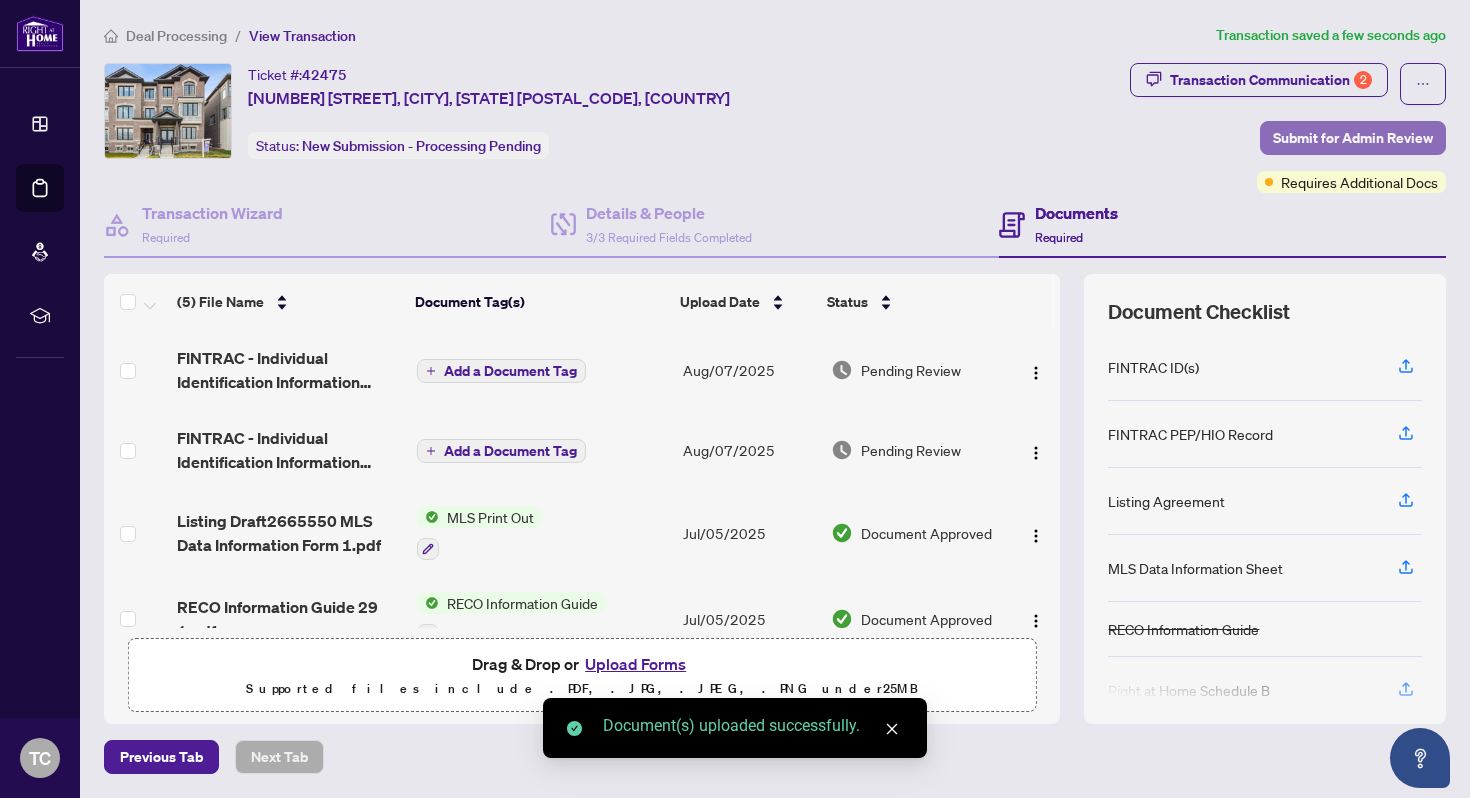 click on "Submit for Admin Review" at bounding box center (1353, 138) 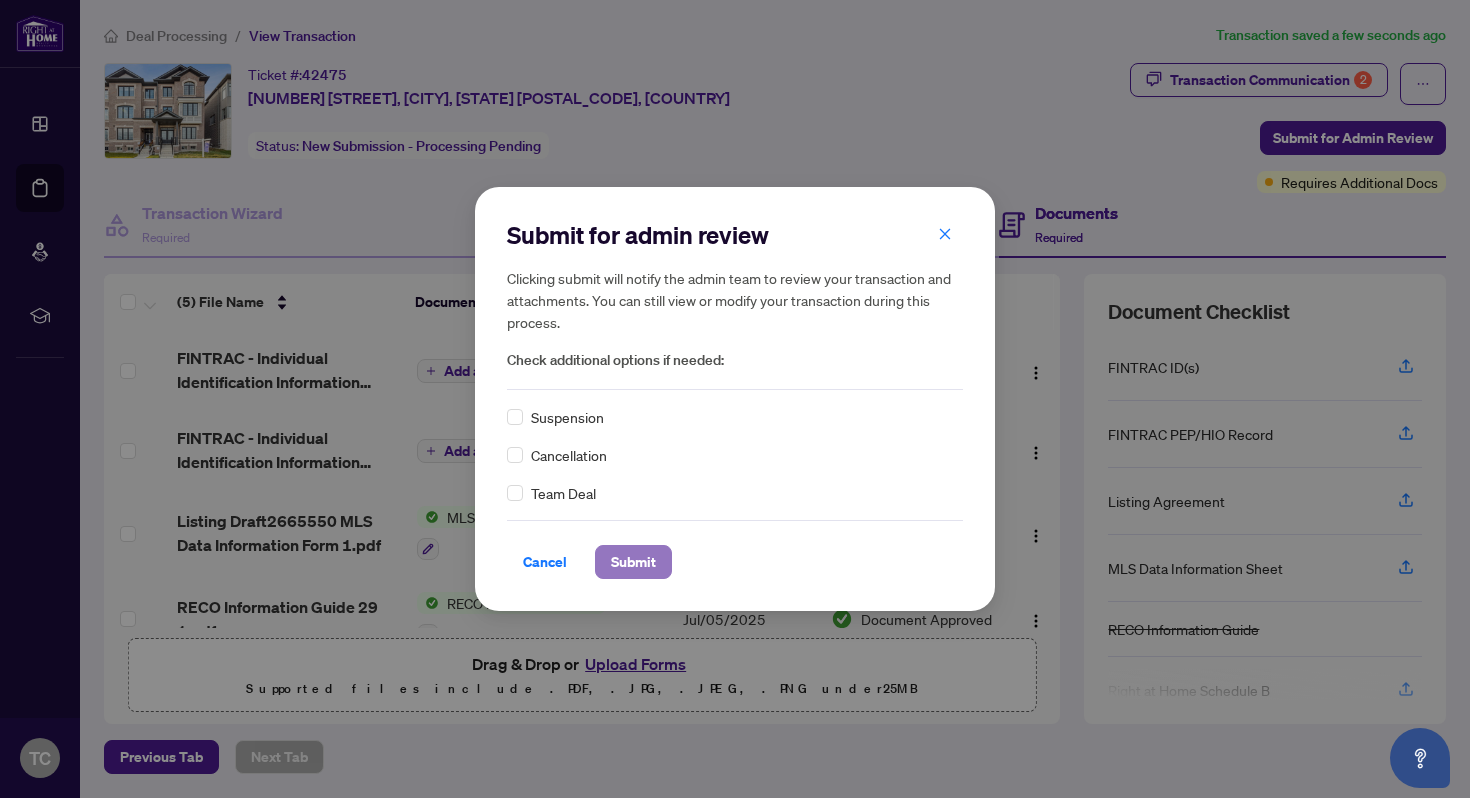 click on "Submit" at bounding box center [633, 562] 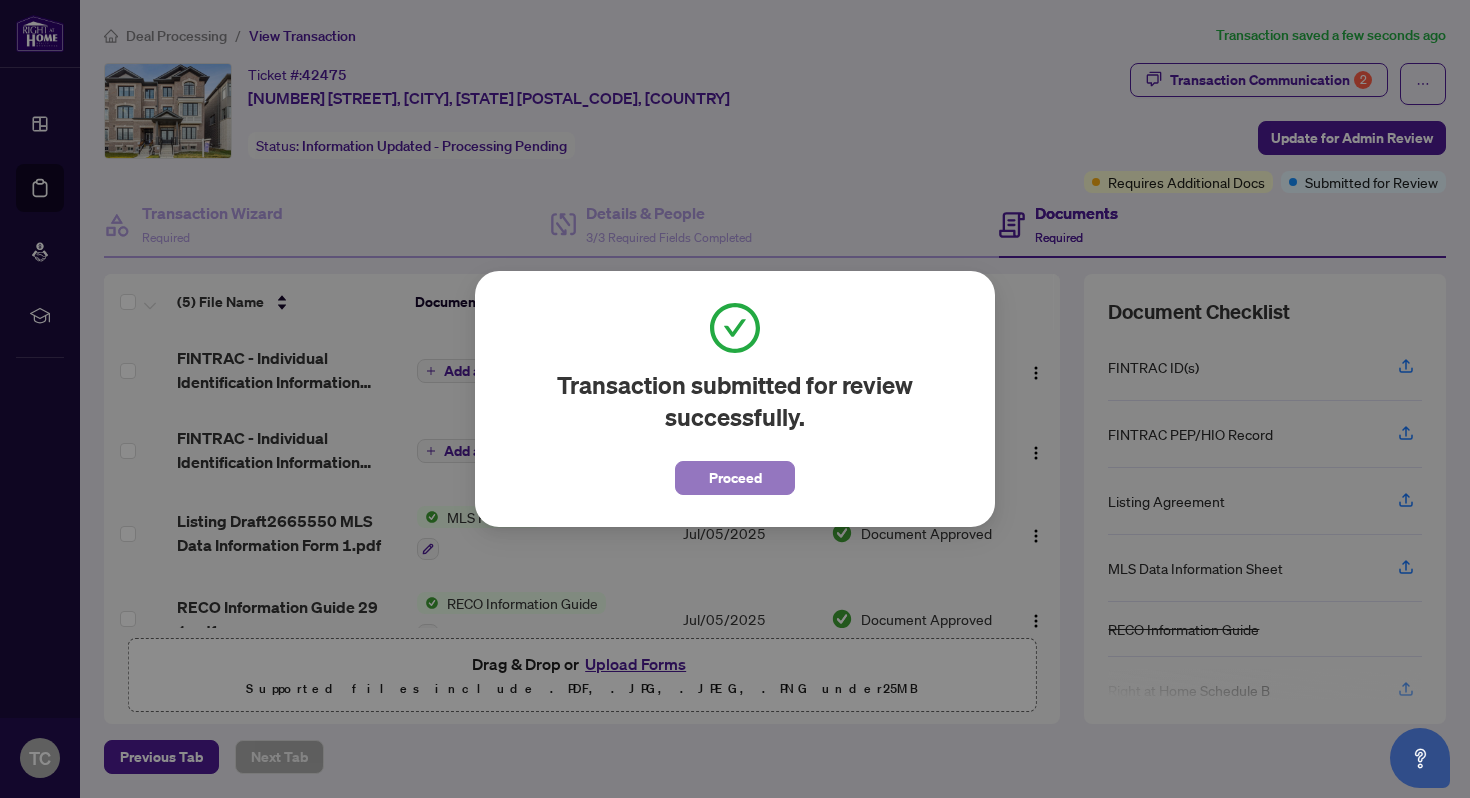 click on "Proceed" at bounding box center [735, 478] 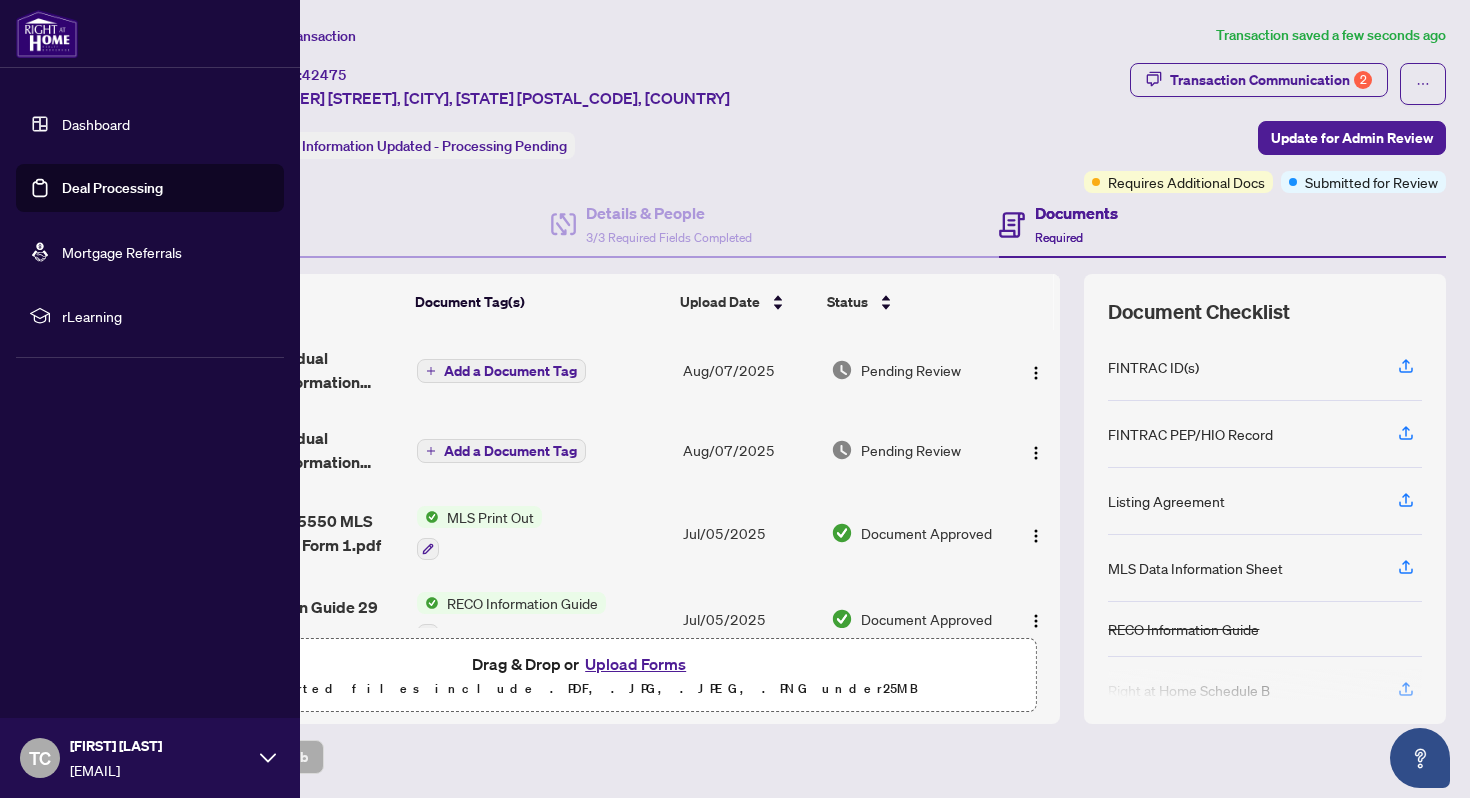 click on "Deal Processing" at bounding box center [112, 188] 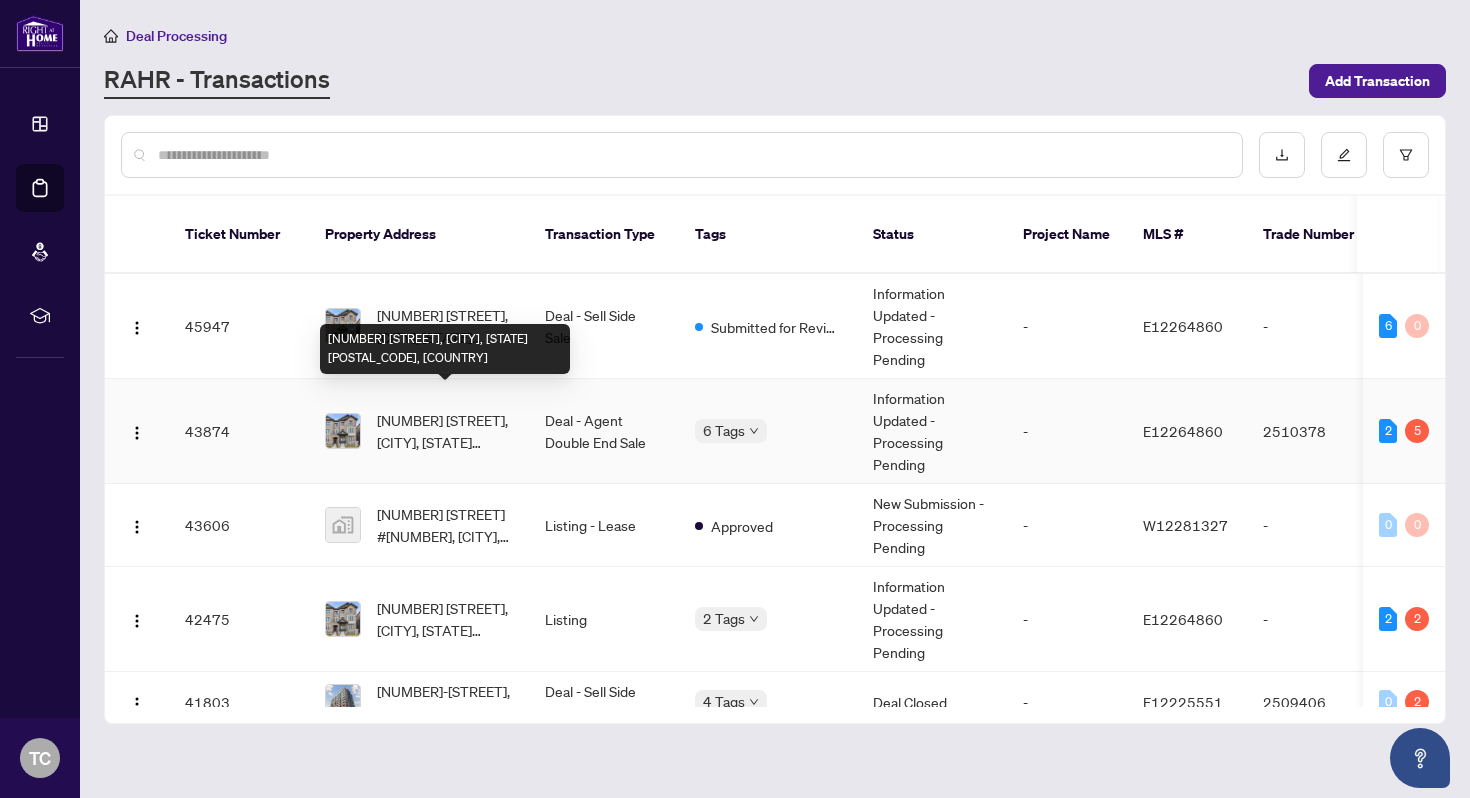 click on "[NUMBER] [STREET], [CITY], [STATE] [POSTAL_CODE], [COUNTRY]" at bounding box center [445, 431] 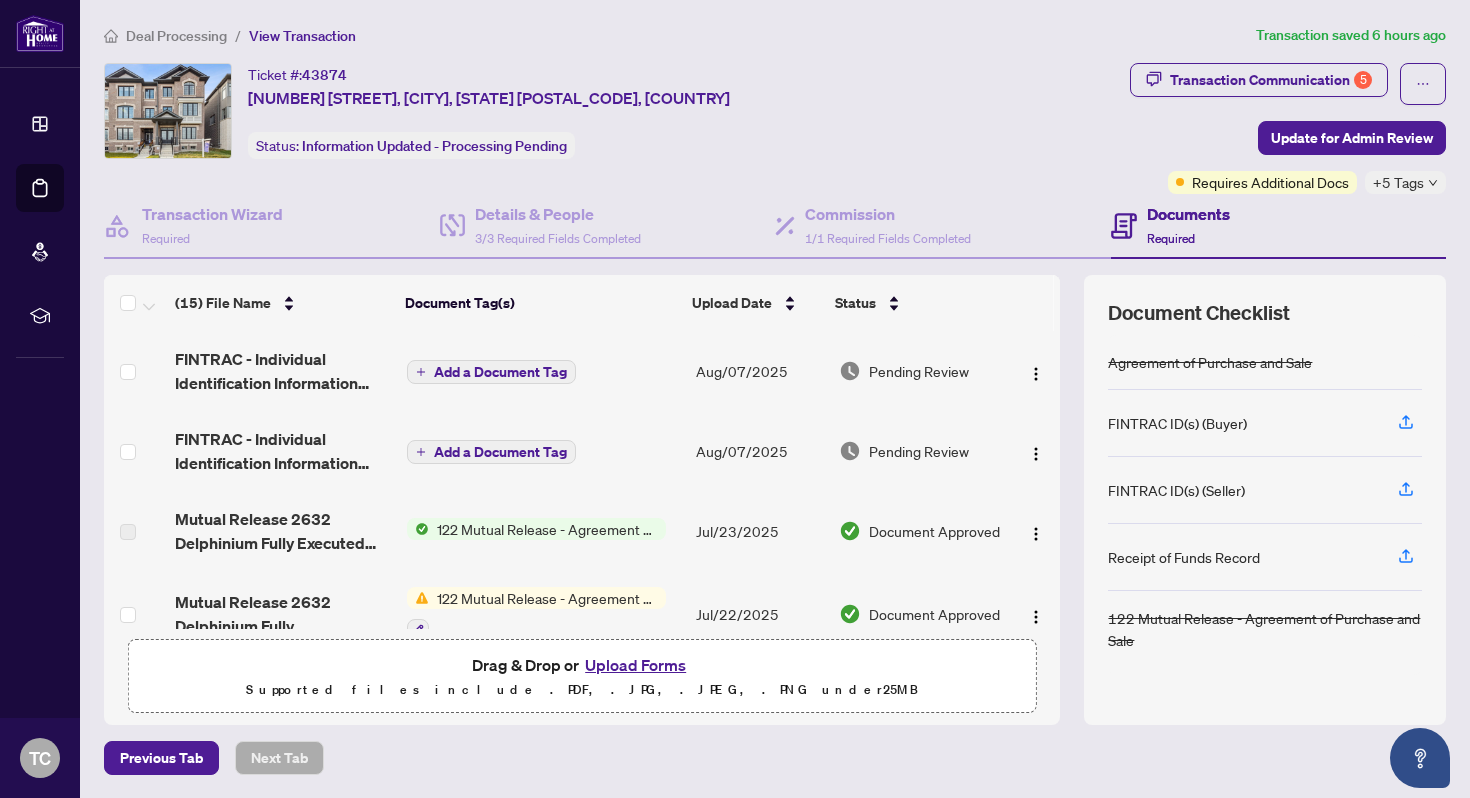 click on "Upload Forms" at bounding box center (635, 665) 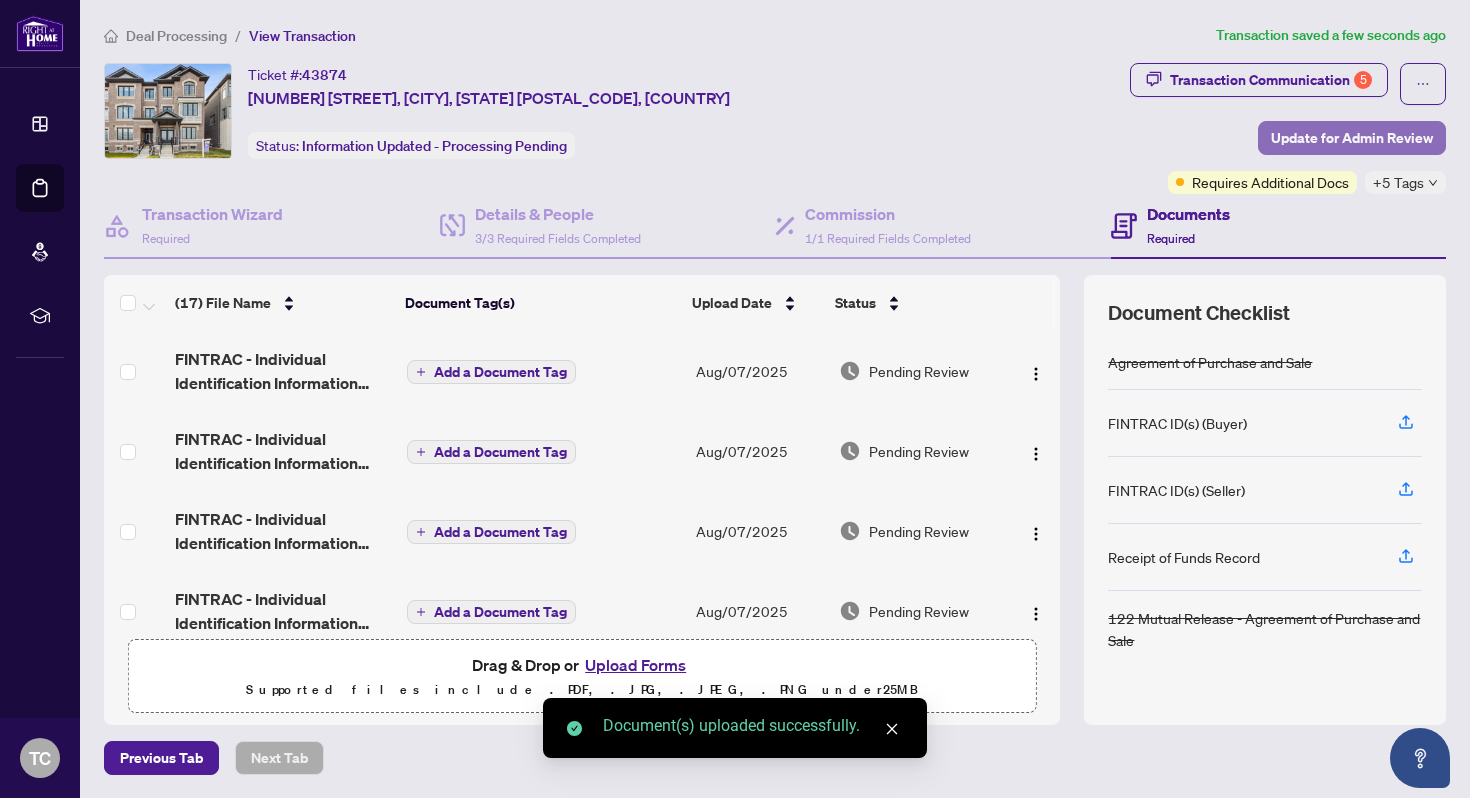 click on "Update for Admin Review" at bounding box center (1352, 138) 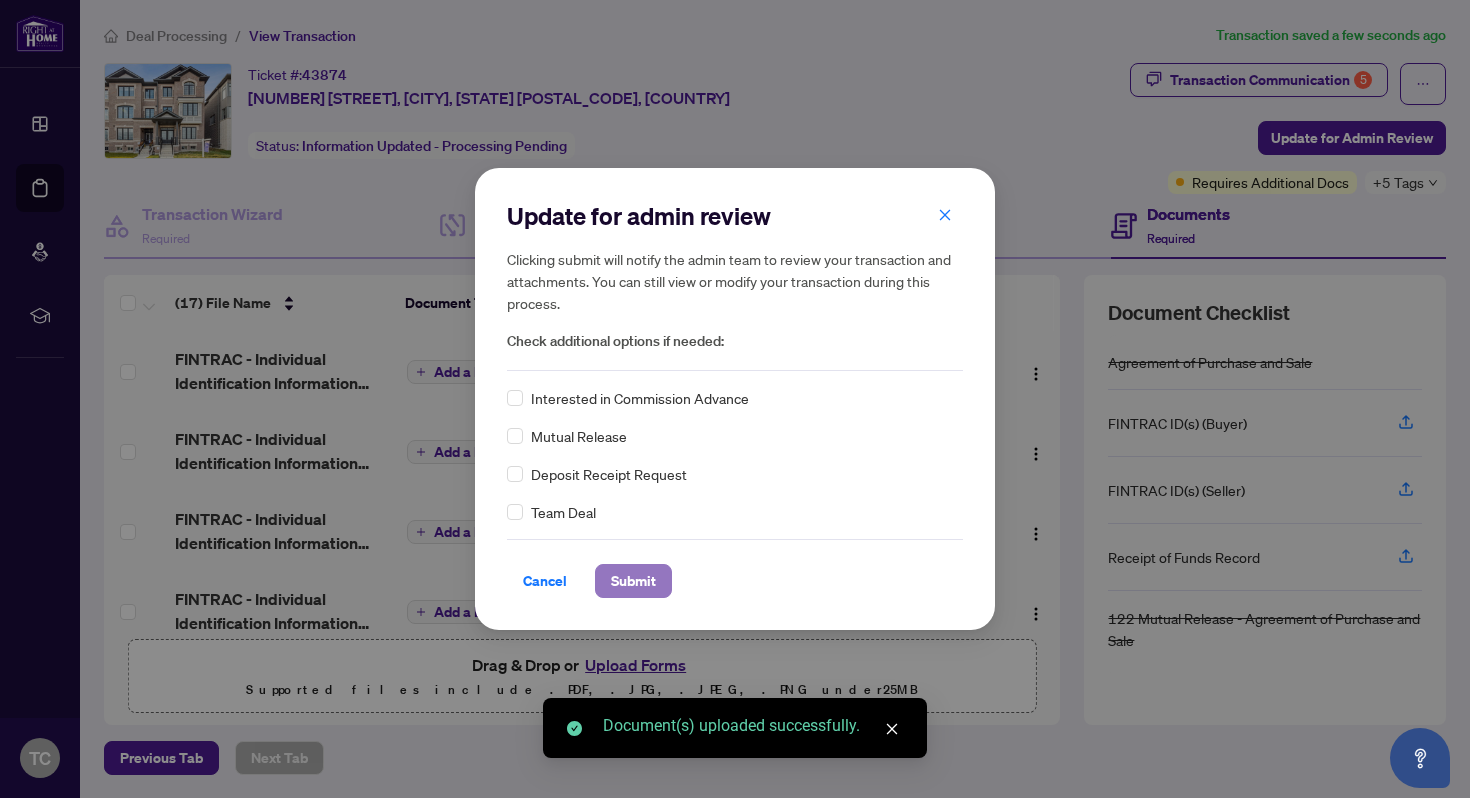 click on "Submit" at bounding box center (633, 581) 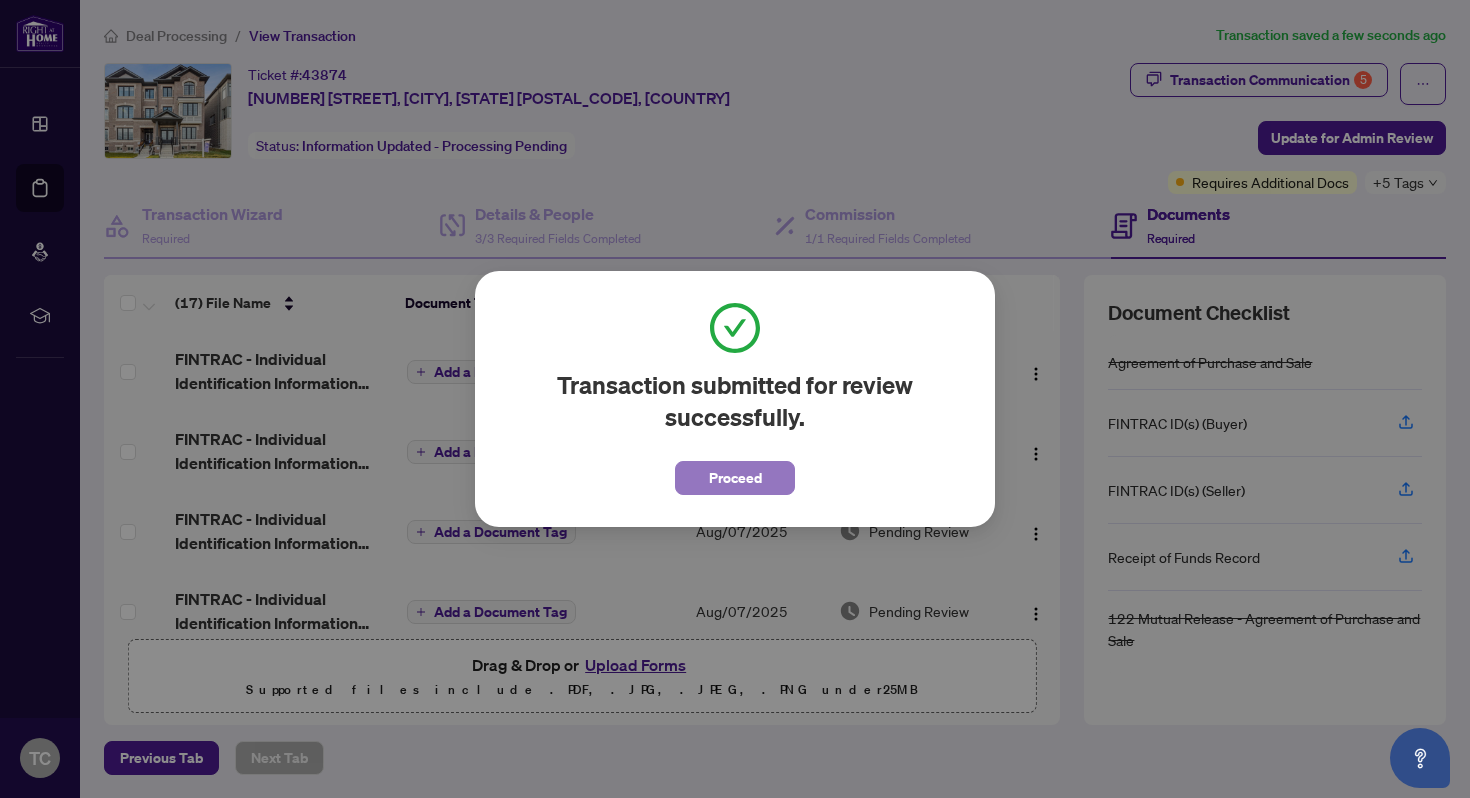 click on "Proceed" at bounding box center (735, 478) 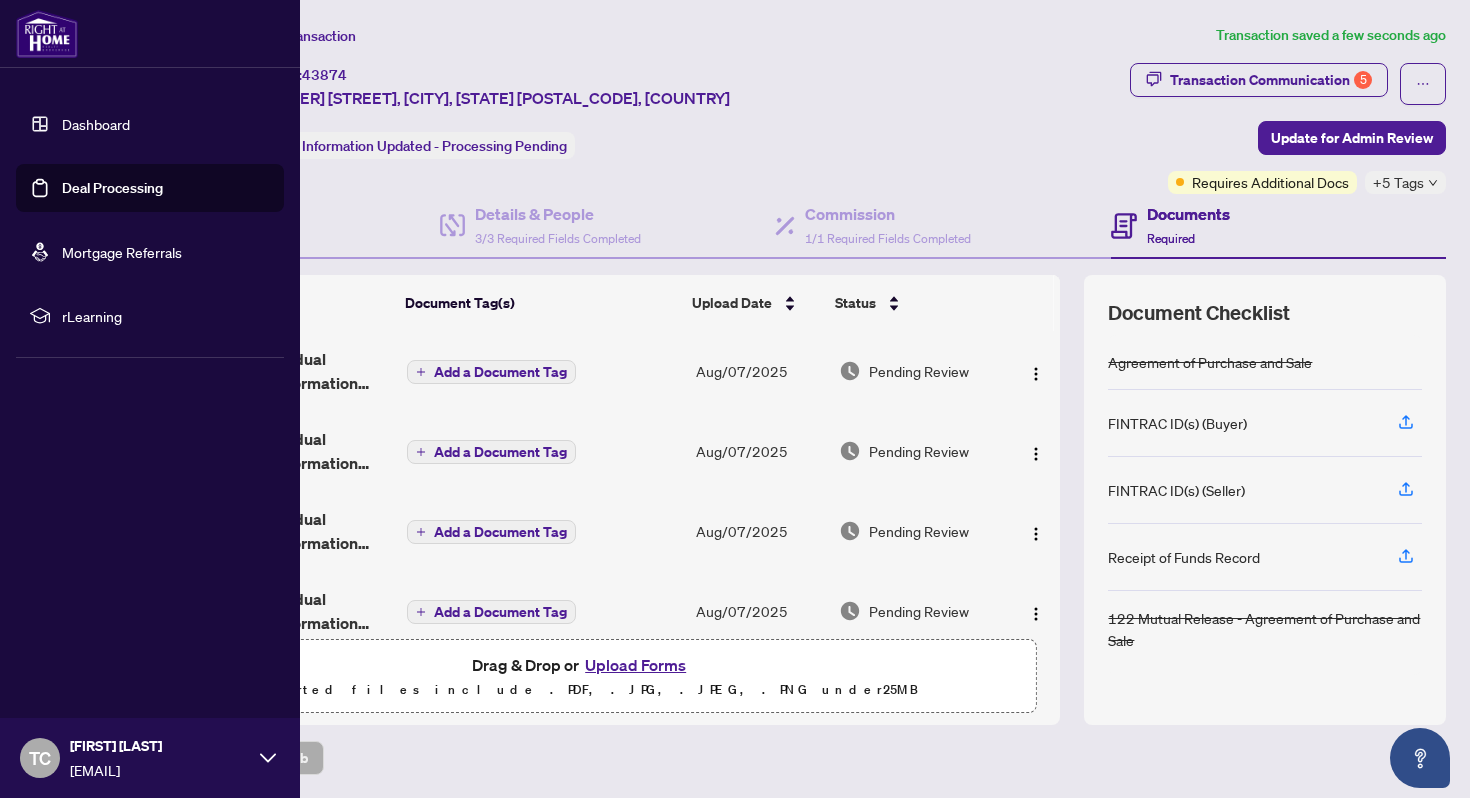 click on "Dashboard" at bounding box center (96, 124) 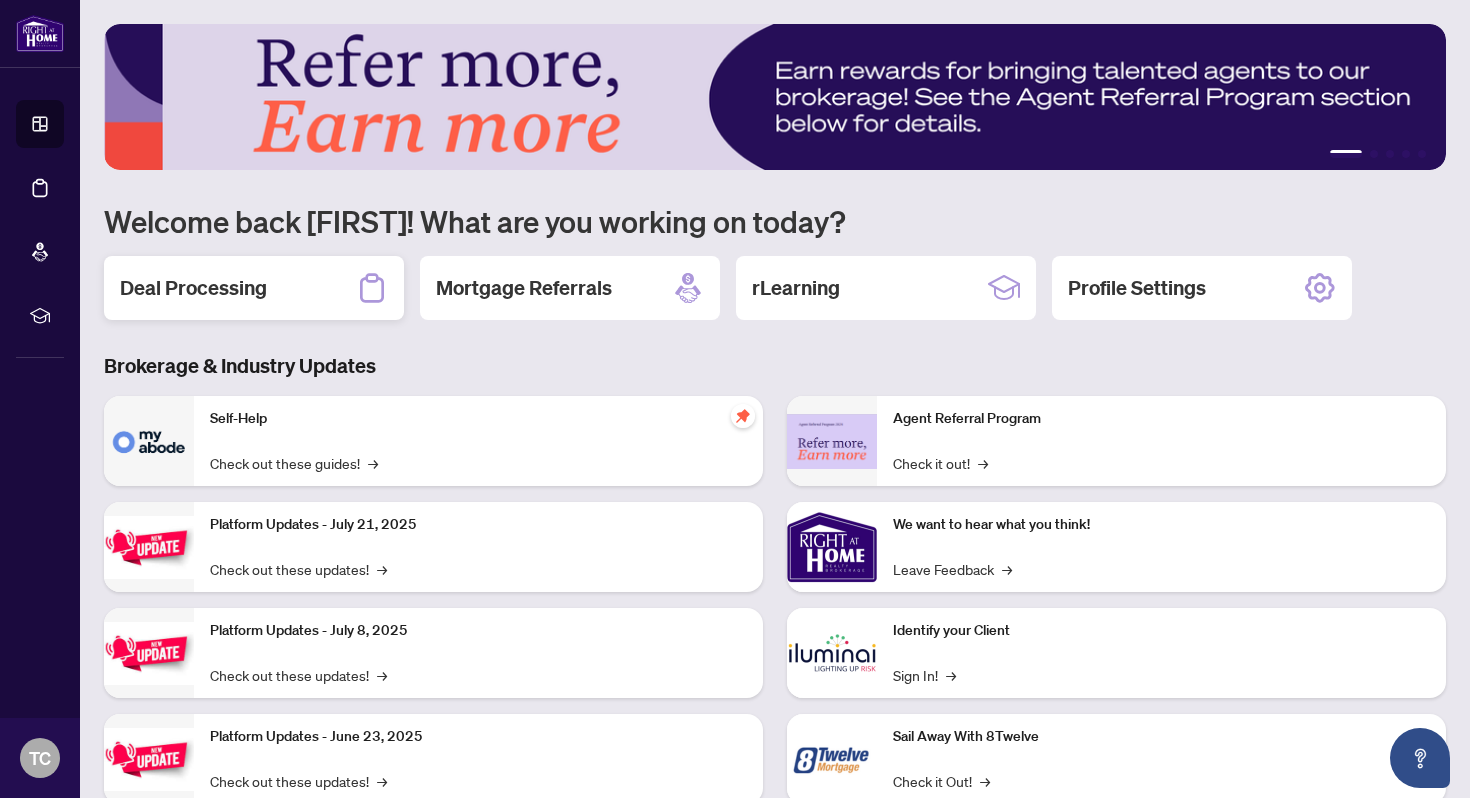 click on "Deal Processing" at bounding box center (254, 288) 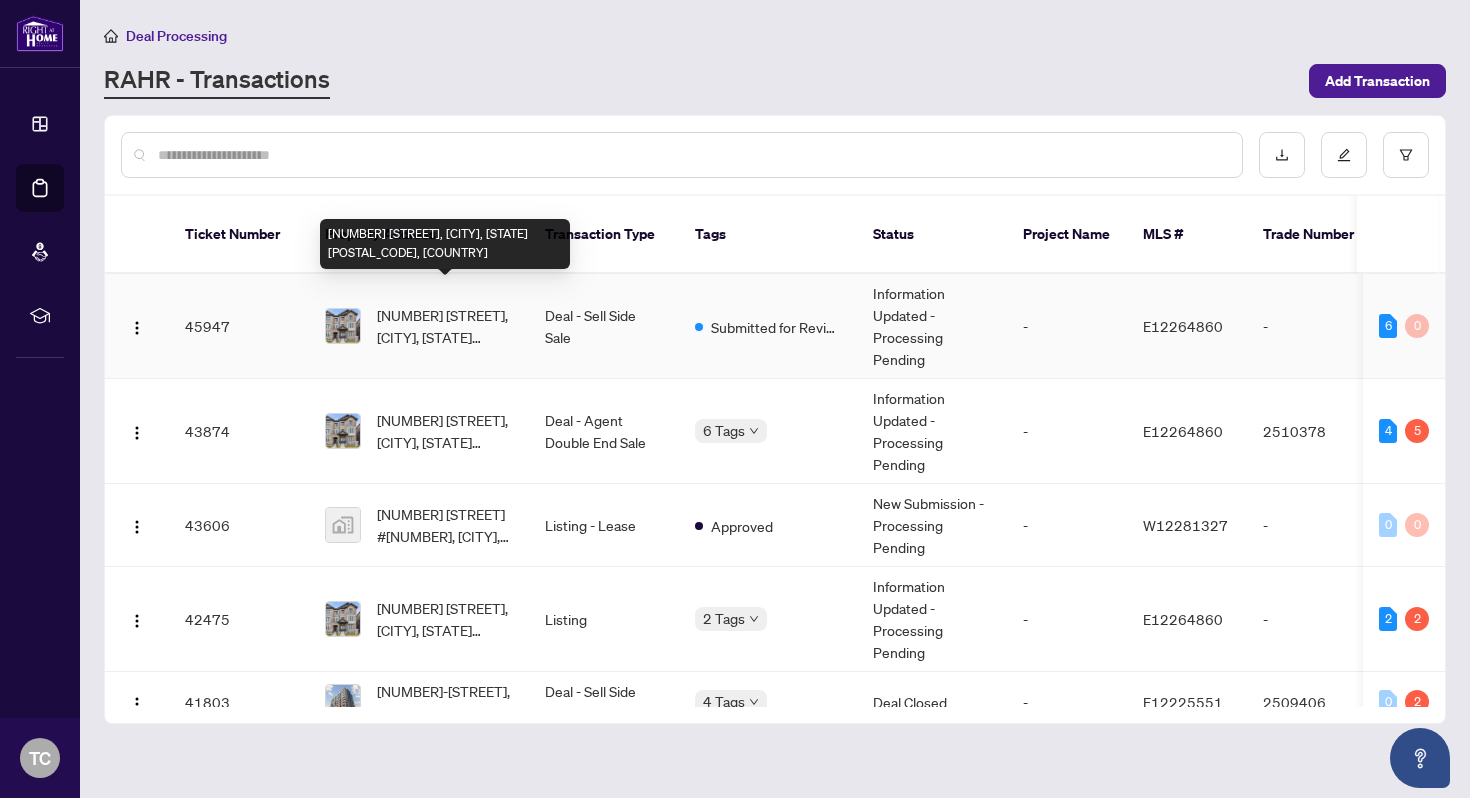 click on "[NUMBER] [STREET], [CITY], [STATE] [POSTAL_CODE], [COUNTRY]" at bounding box center (445, 326) 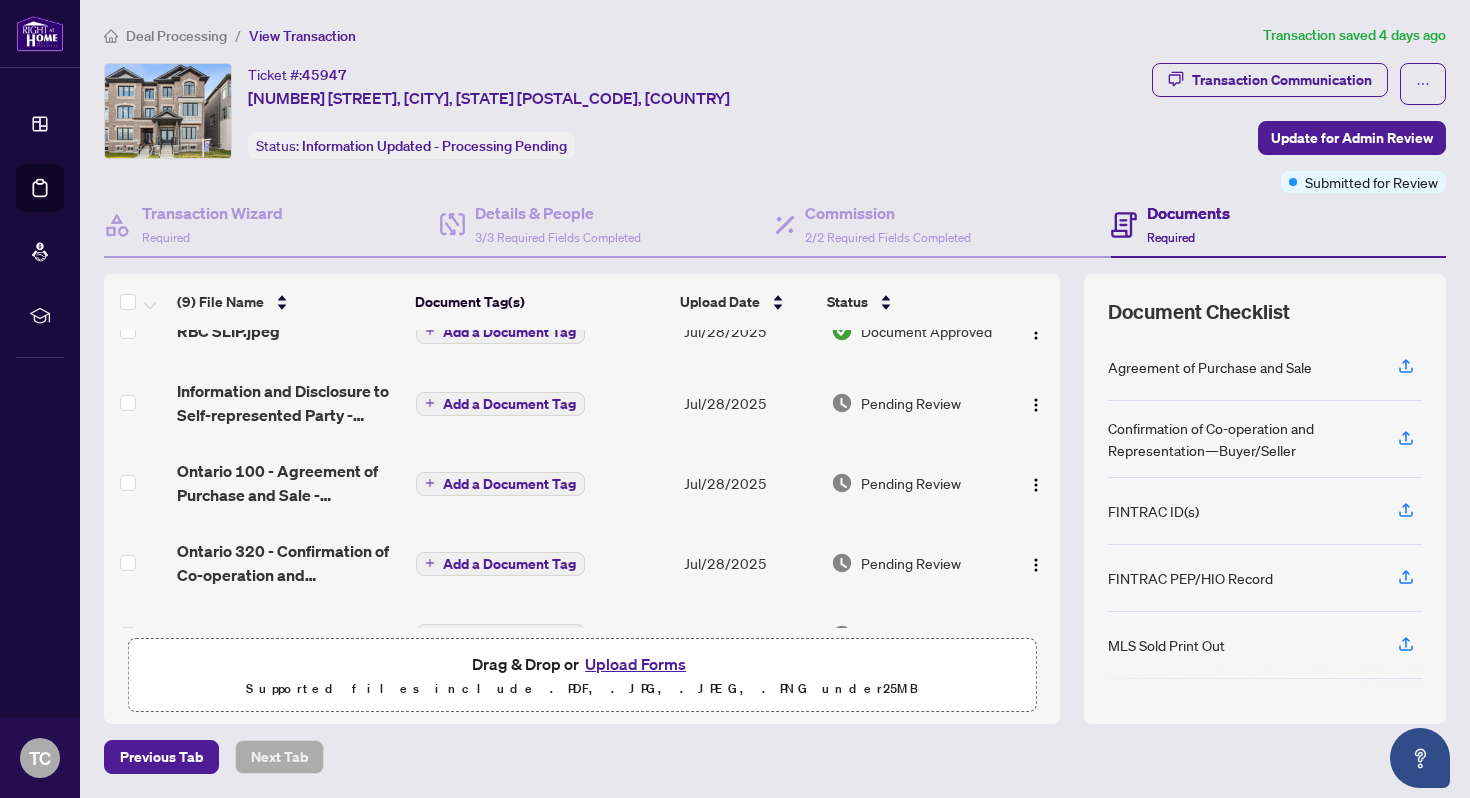 scroll, scrollTop: 386, scrollLeft: 0, axis: vertical 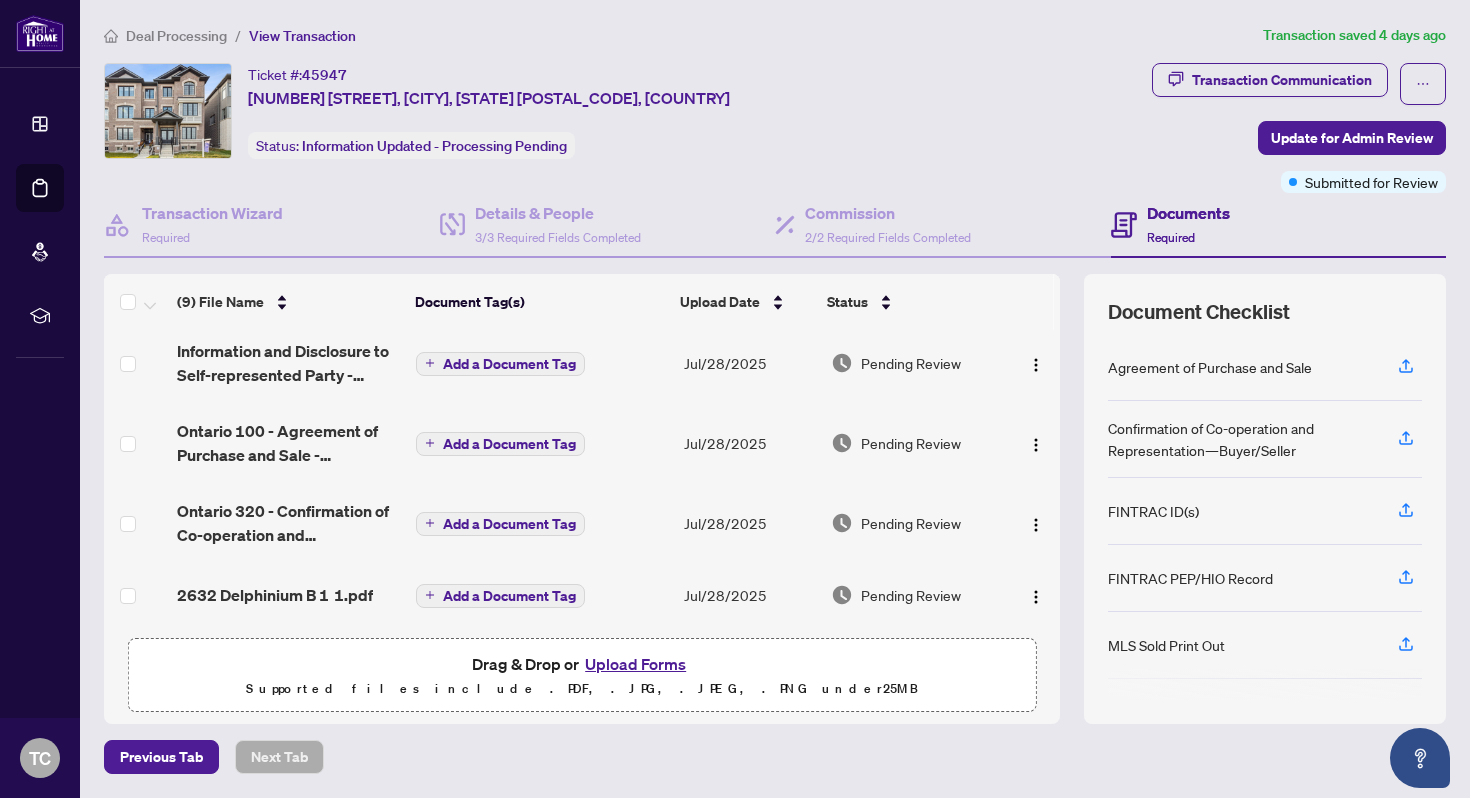 click on "Upload Forms" at bounding box center [635, 664] 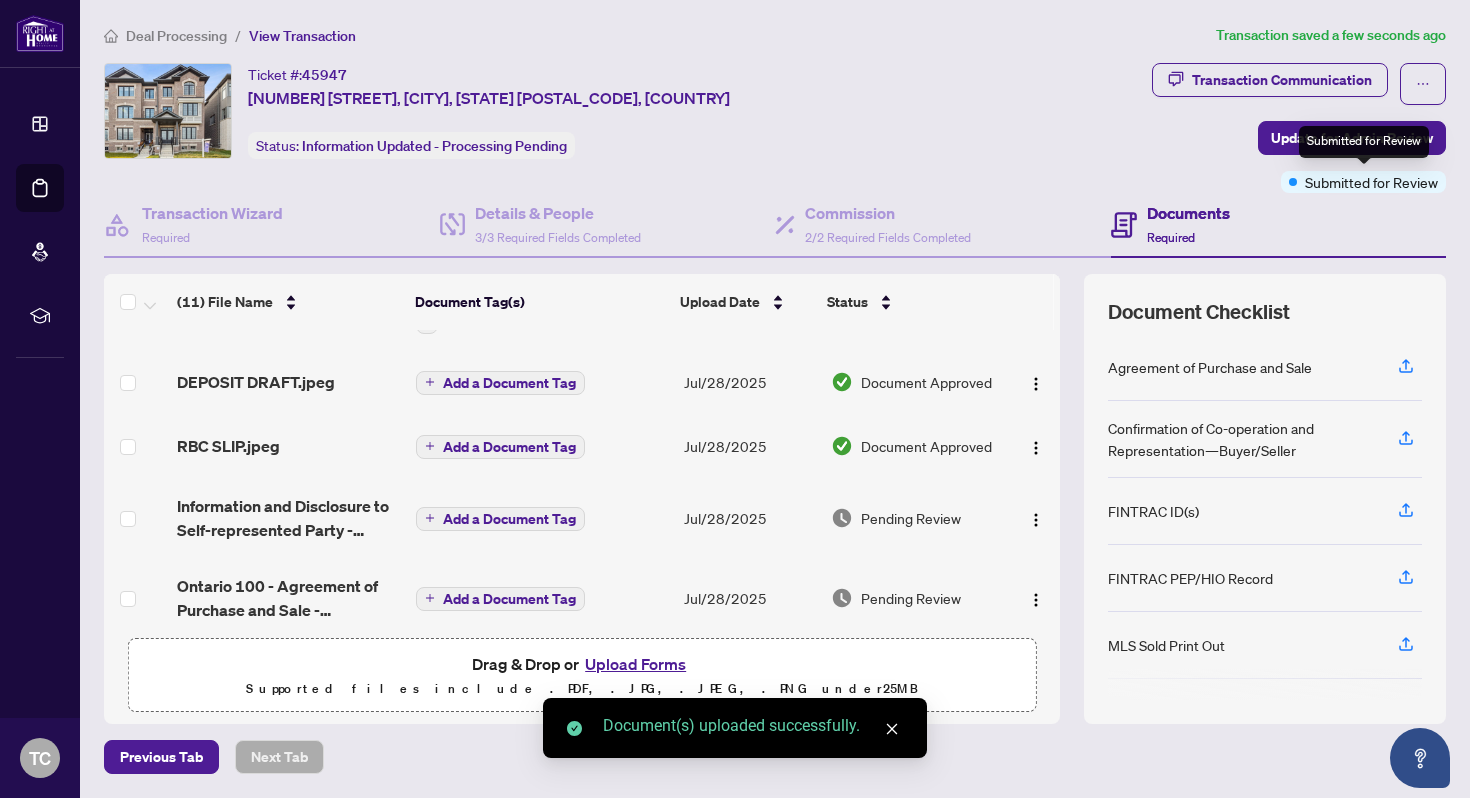 click on "Submitted for Review" at bounding box center [1364, 142] 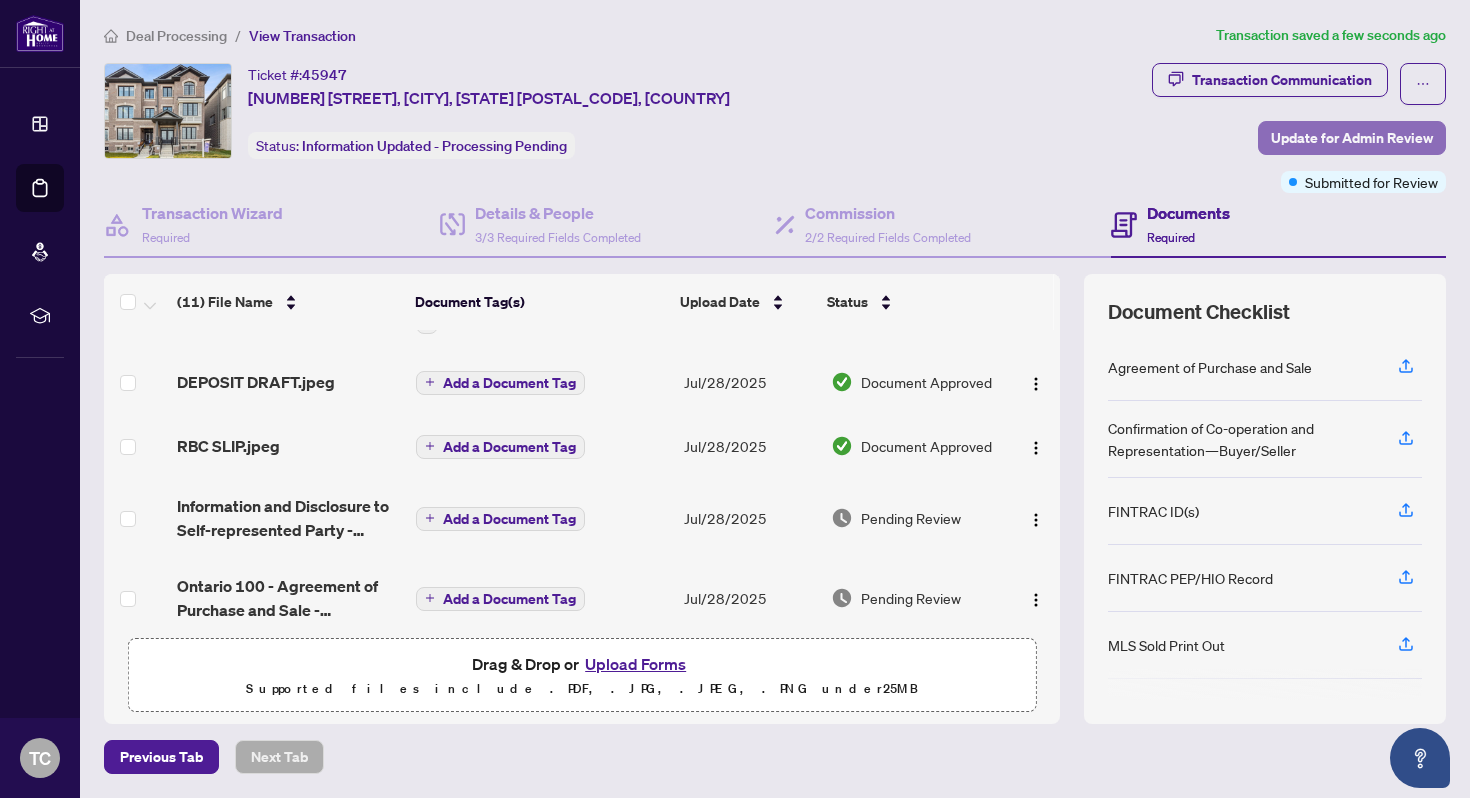 click on "Update for Admin Review" at bounding box center [1352, 138] 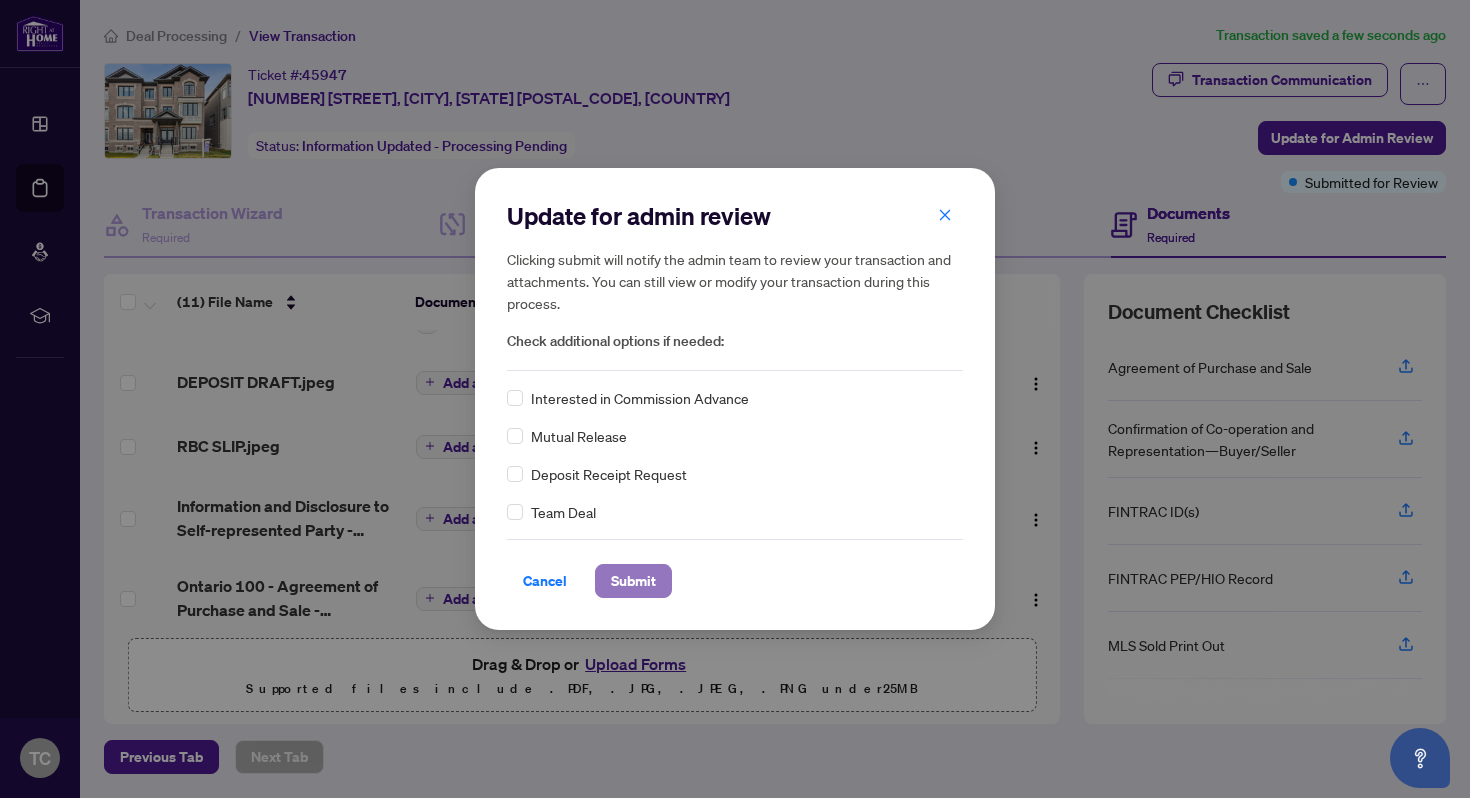 click on "Submit" at bounding box center [633, 581] 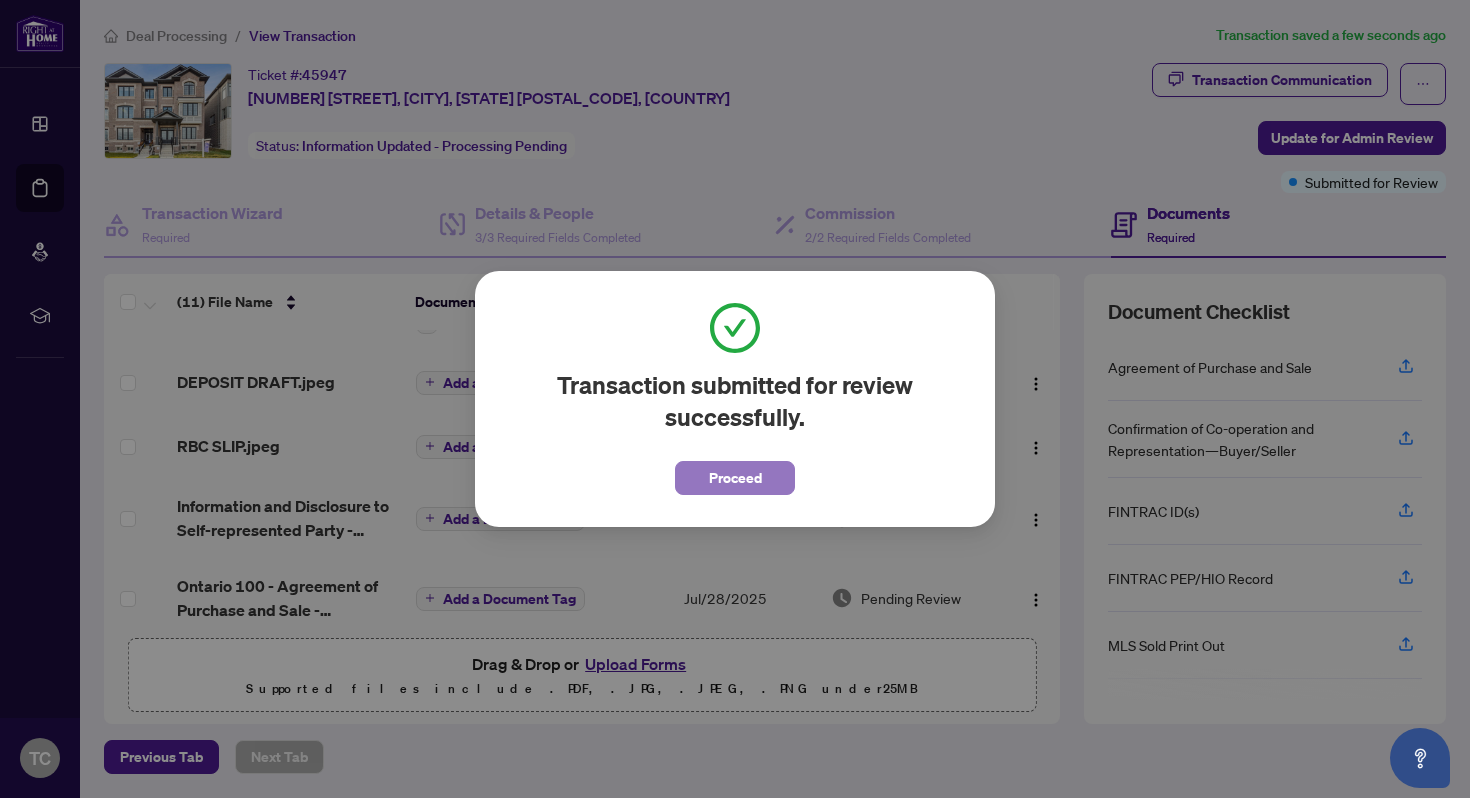 click on "Proceed" at bounding box center (735, 478) 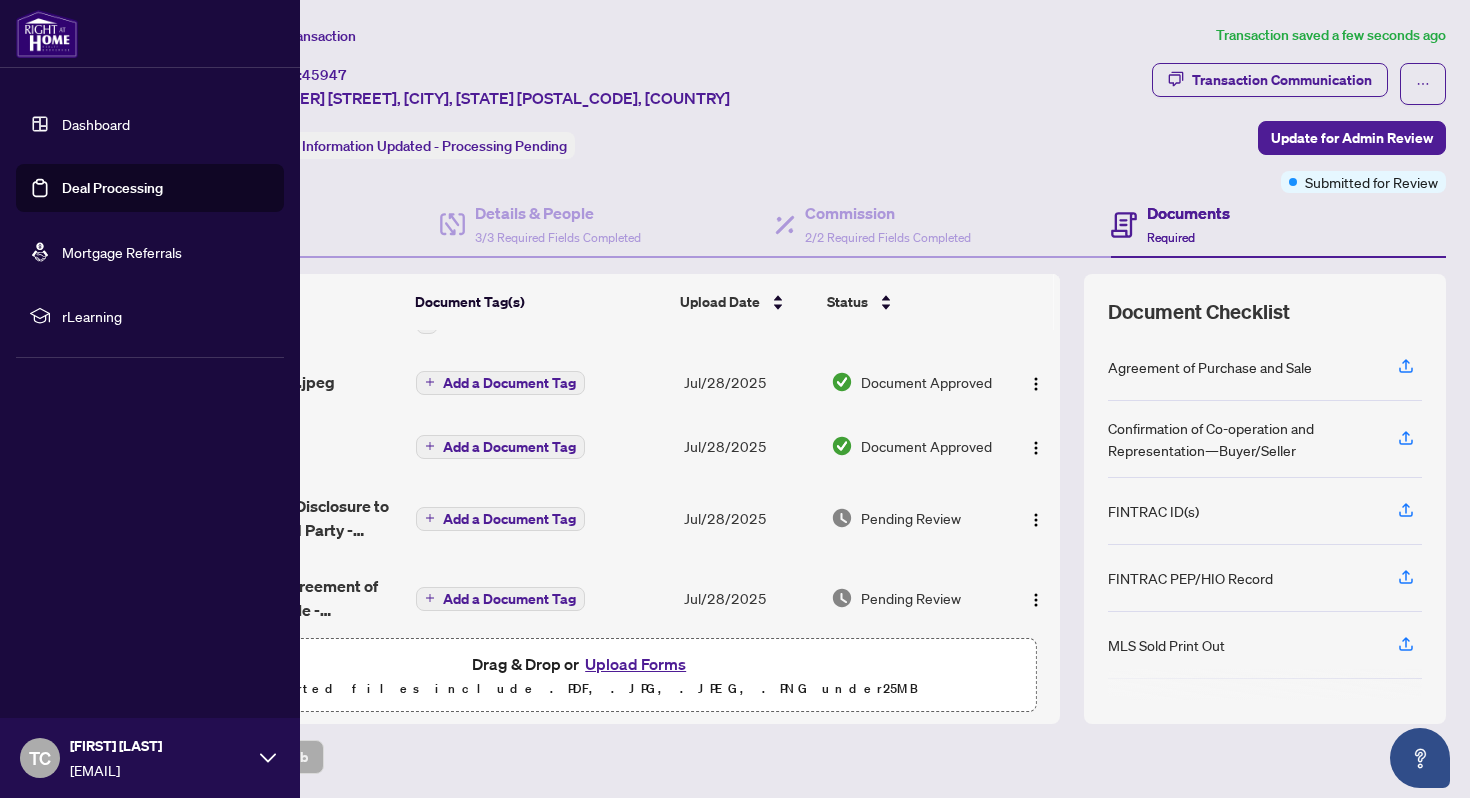 click on "Dashboard" at bounding box center [96, 124] 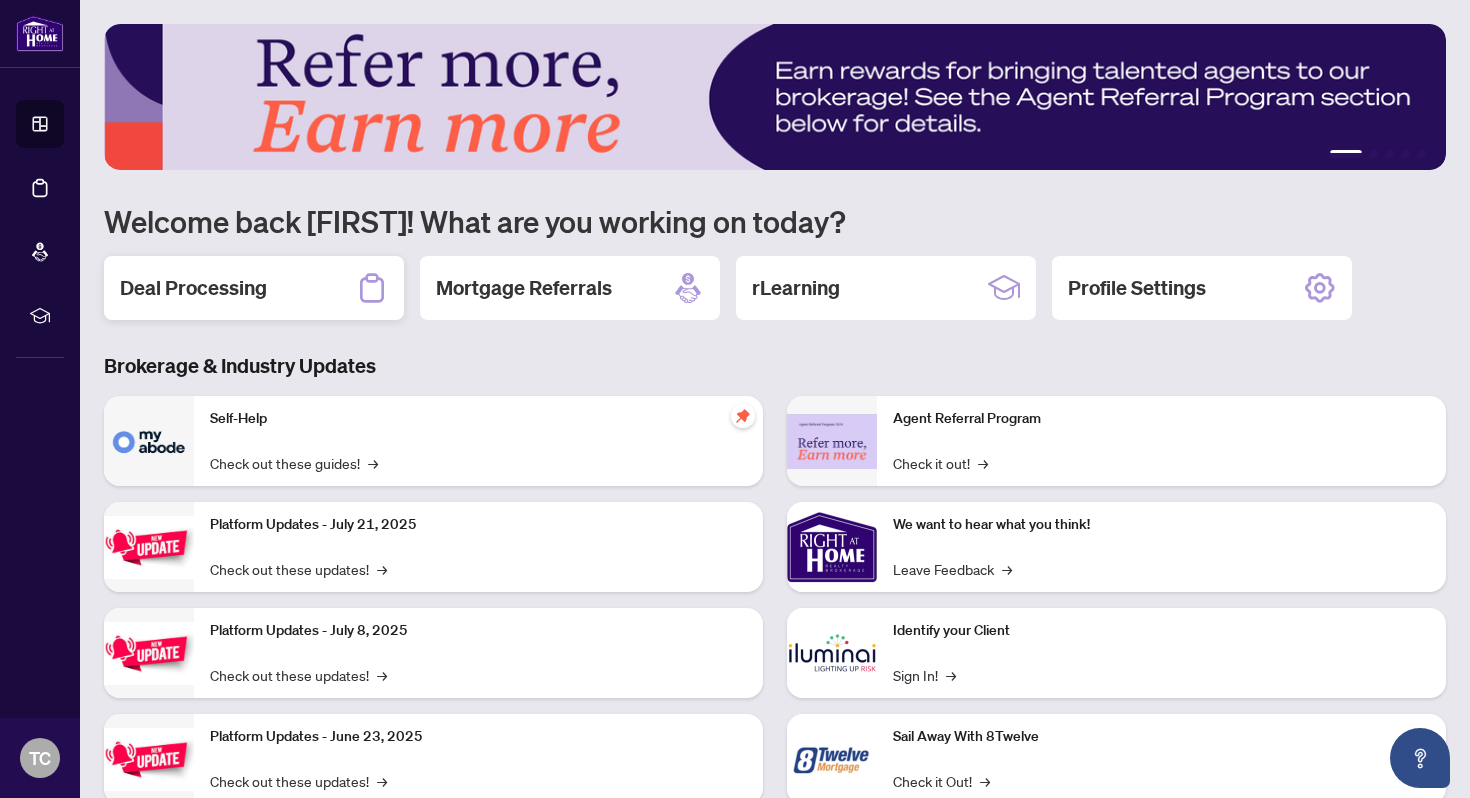 click on "Deal Processing" at bounding box center (193, 288) 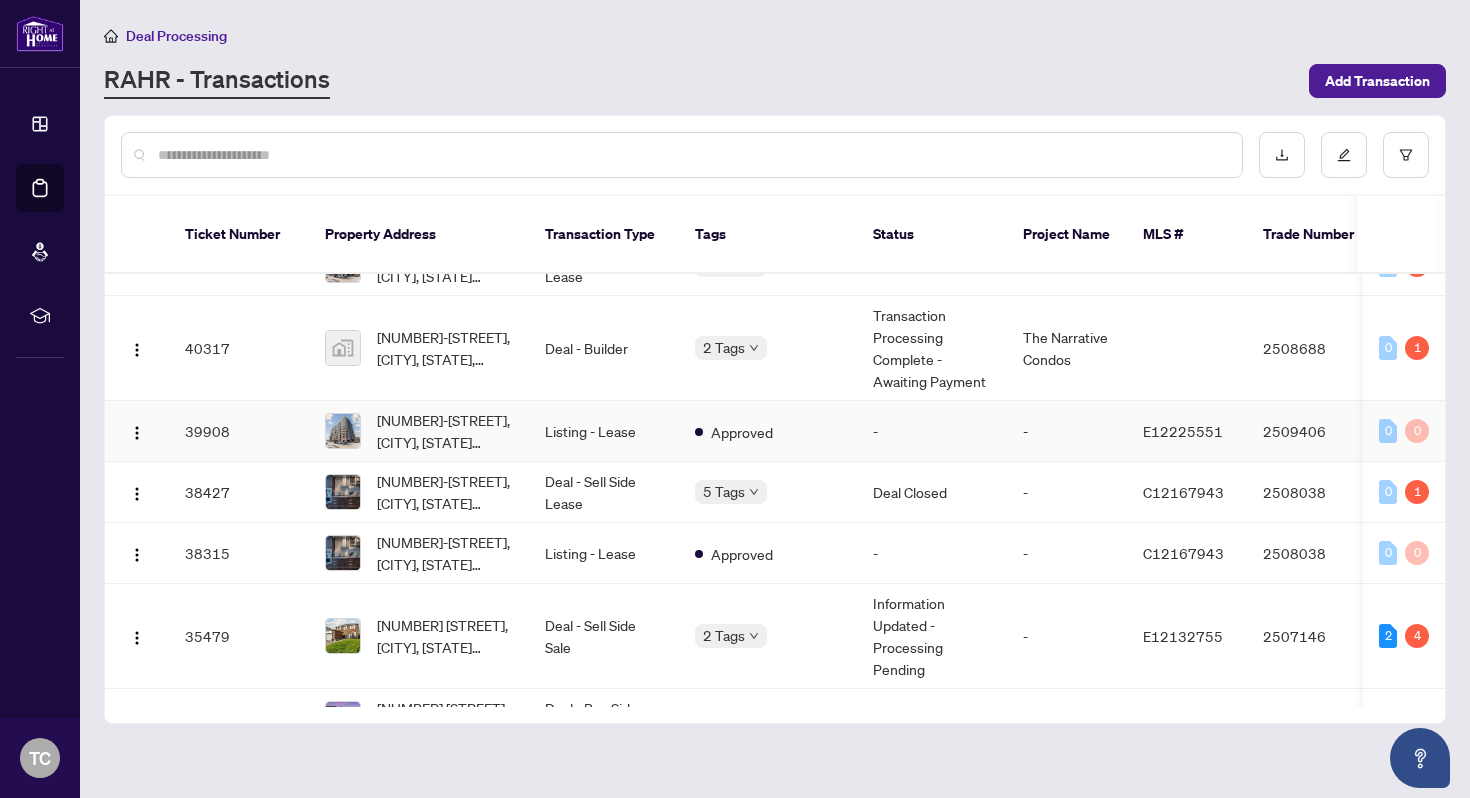scroll, scrollTop: 0, scrollLeft: 0, axis: both 